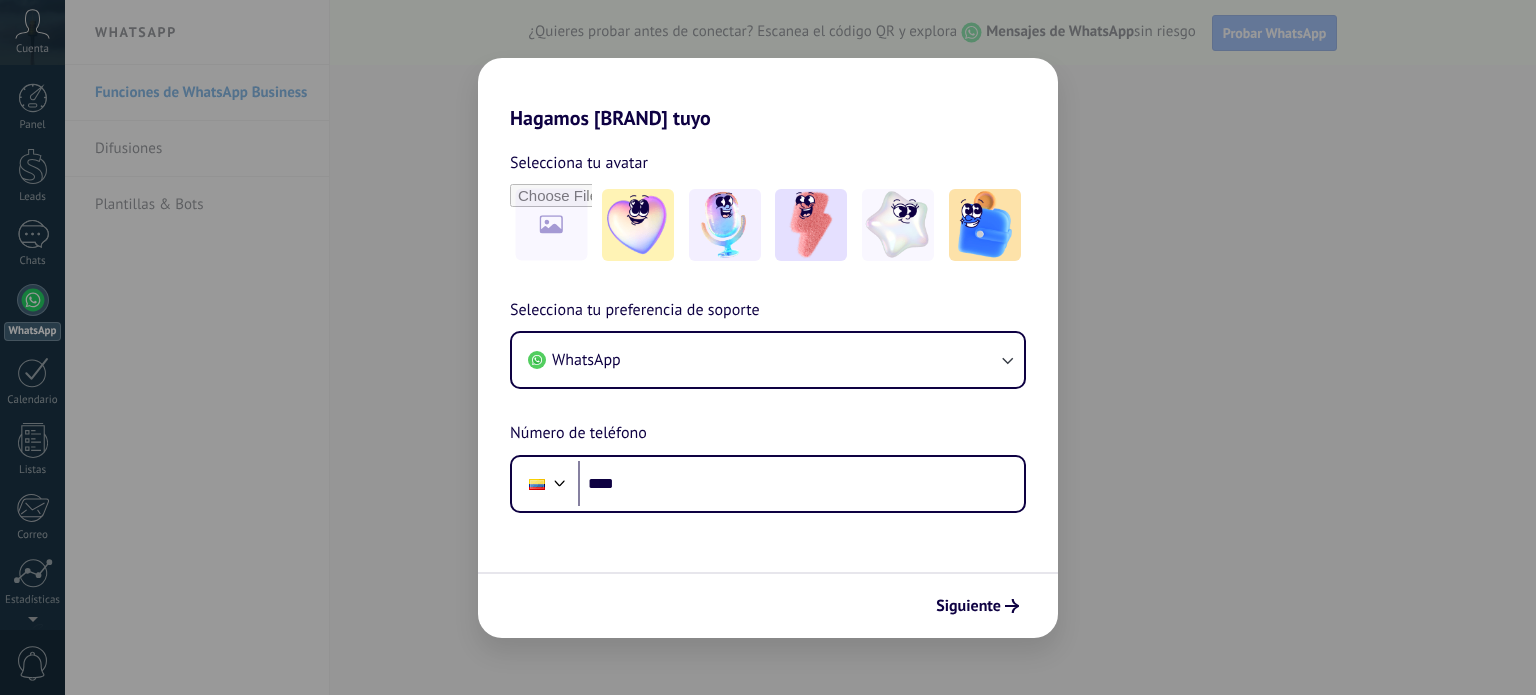 scroll, scrollTop: 0, scrollLeft: 0, axis: both 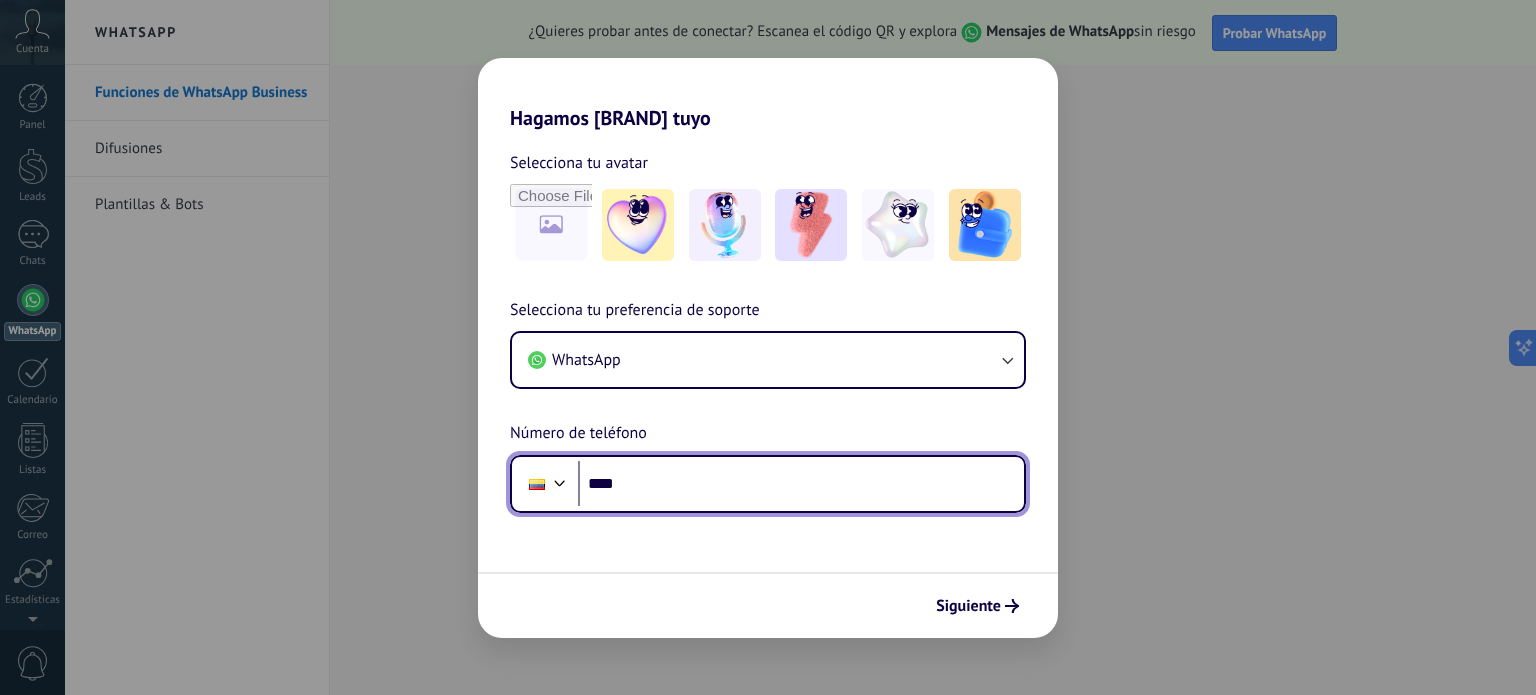 click on "****" at bounding box center [801, 484] 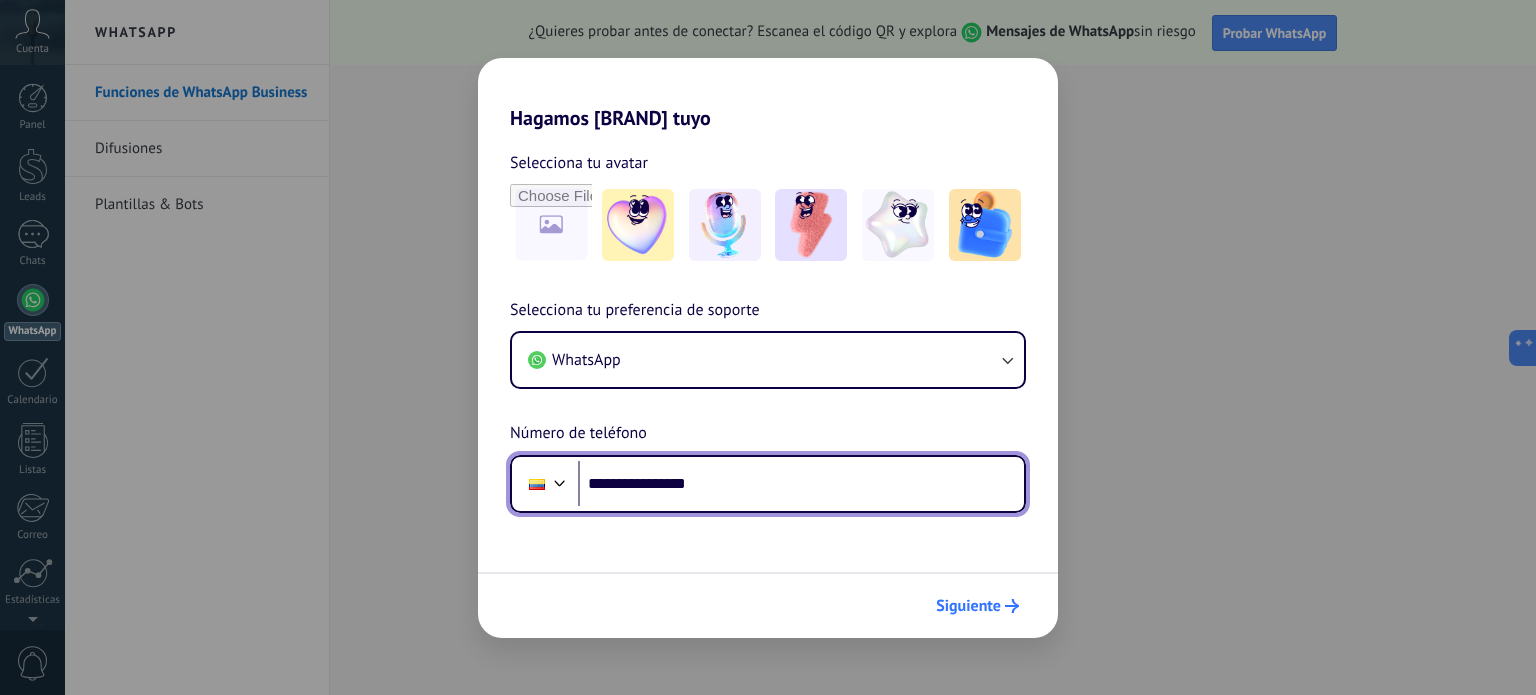 type on "**********" 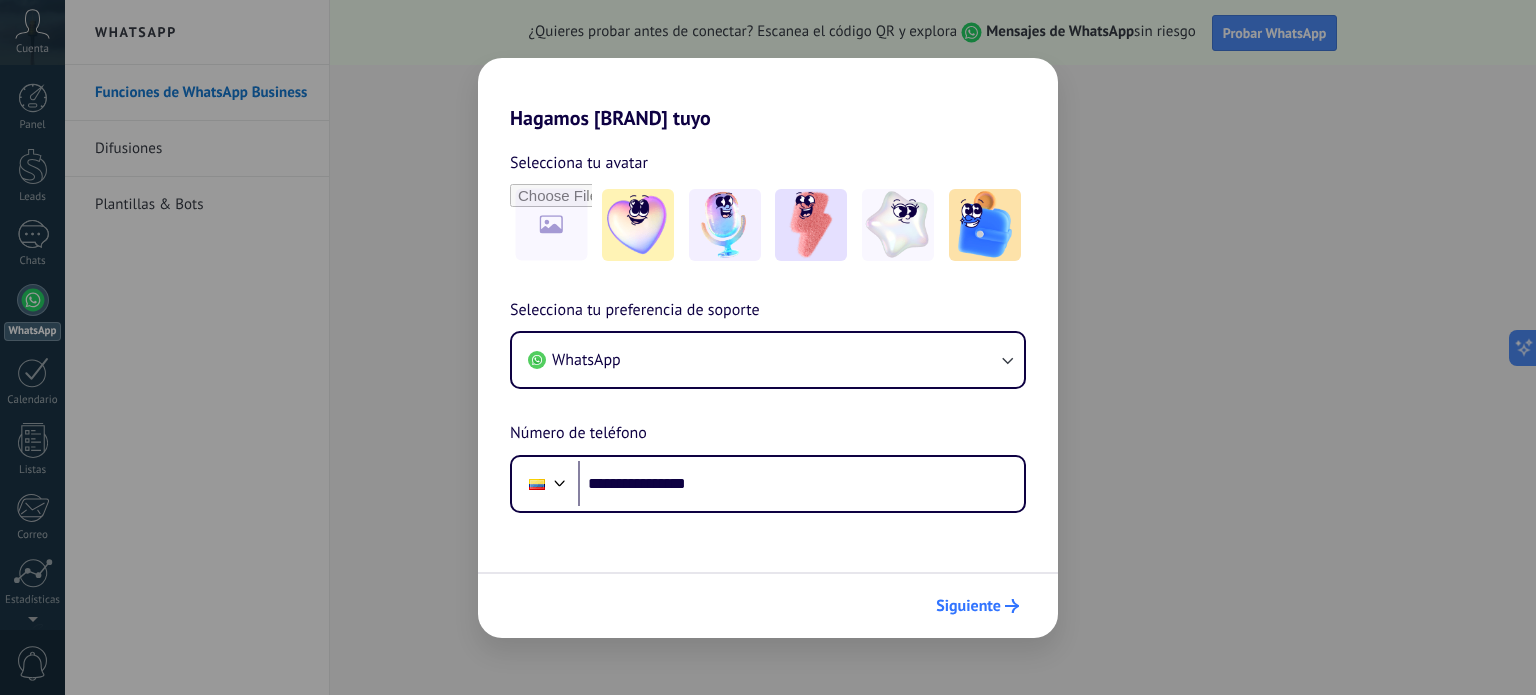 click on "Siguiente" at bounding box center [968, 606] 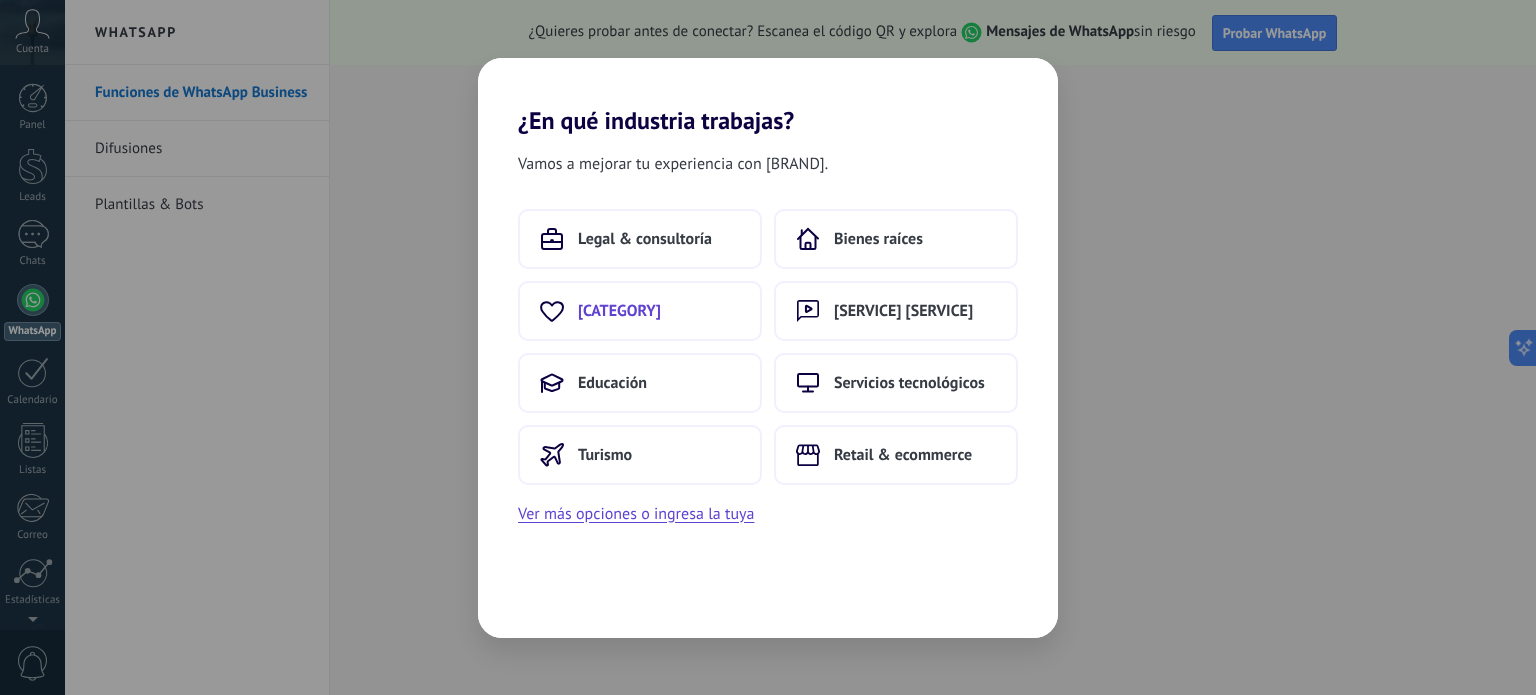 click on "[CATEGORY]" at bounding box center [640, 311] 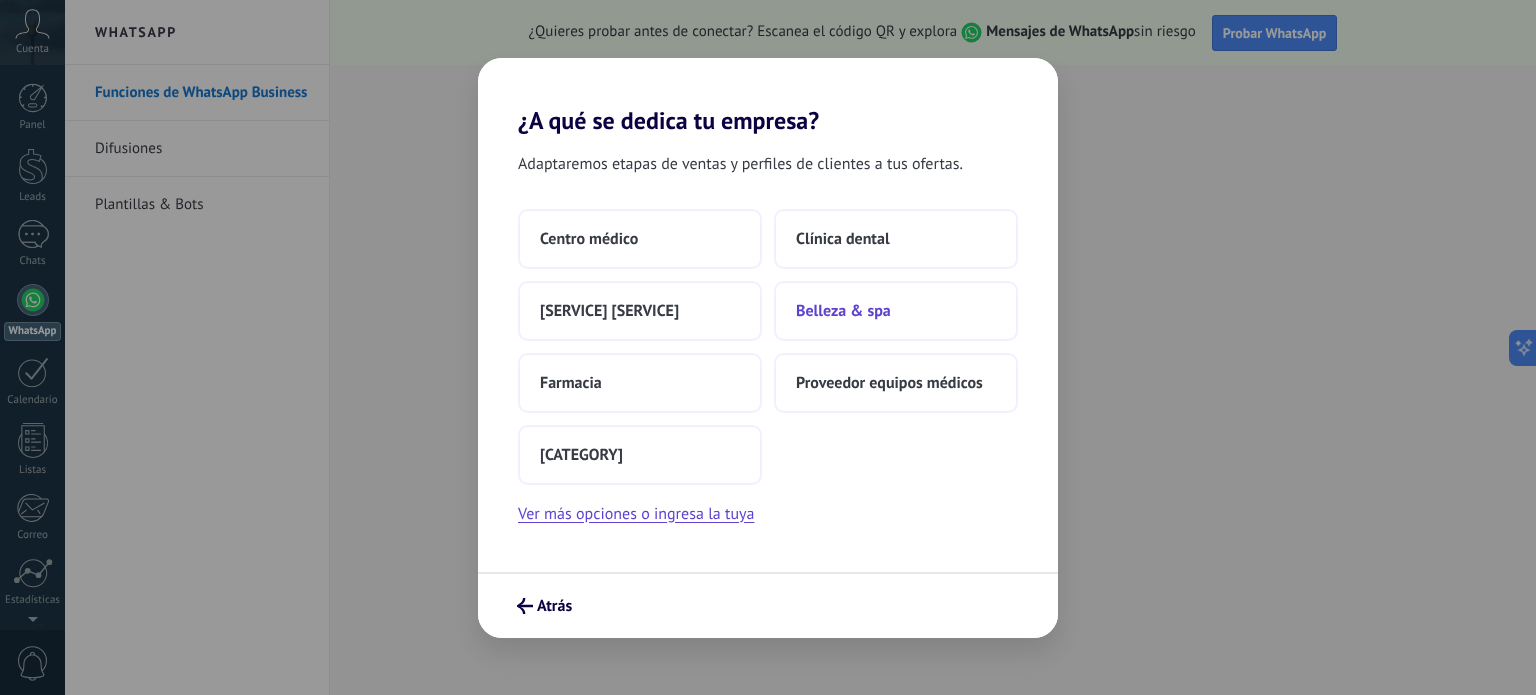 click on "Belleza & spa" at bounding box center (896, 311) 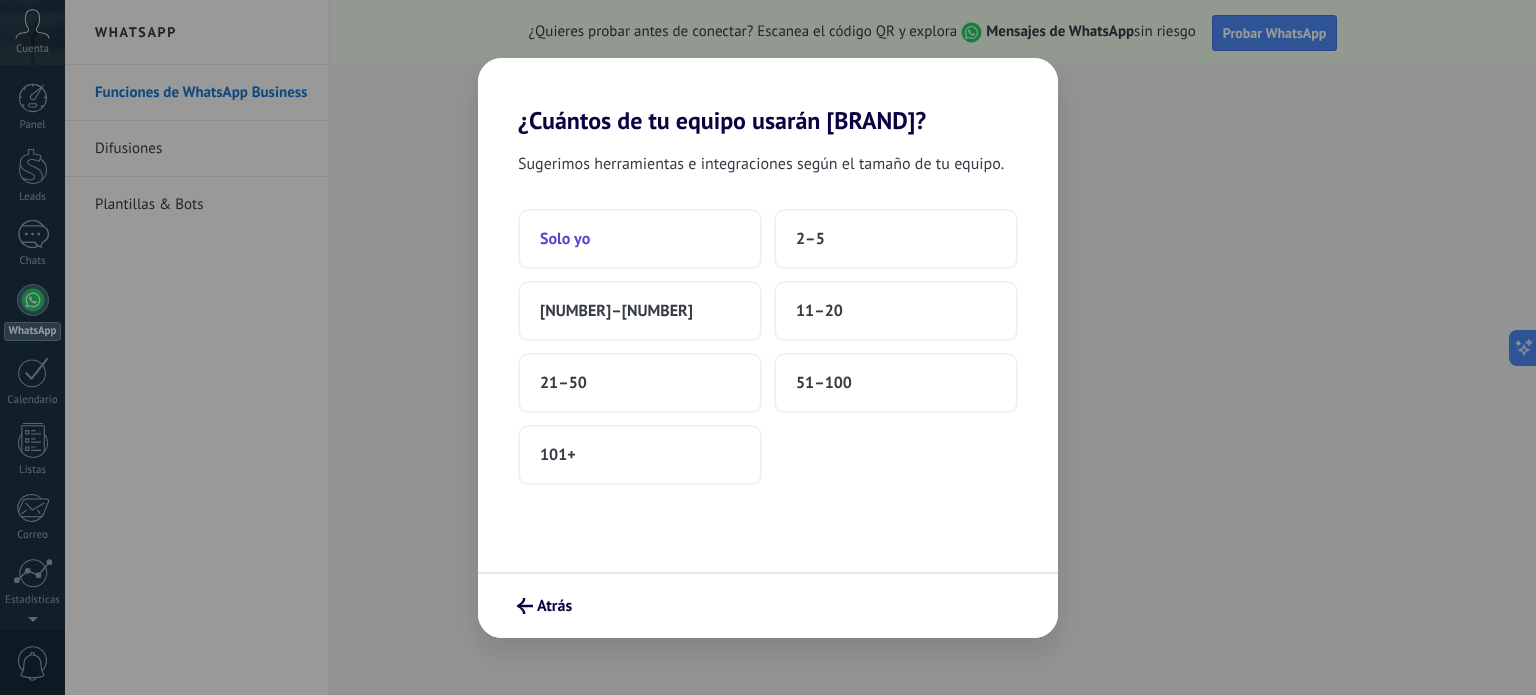 click on "Solo yo" at bounding box center [640, 239] 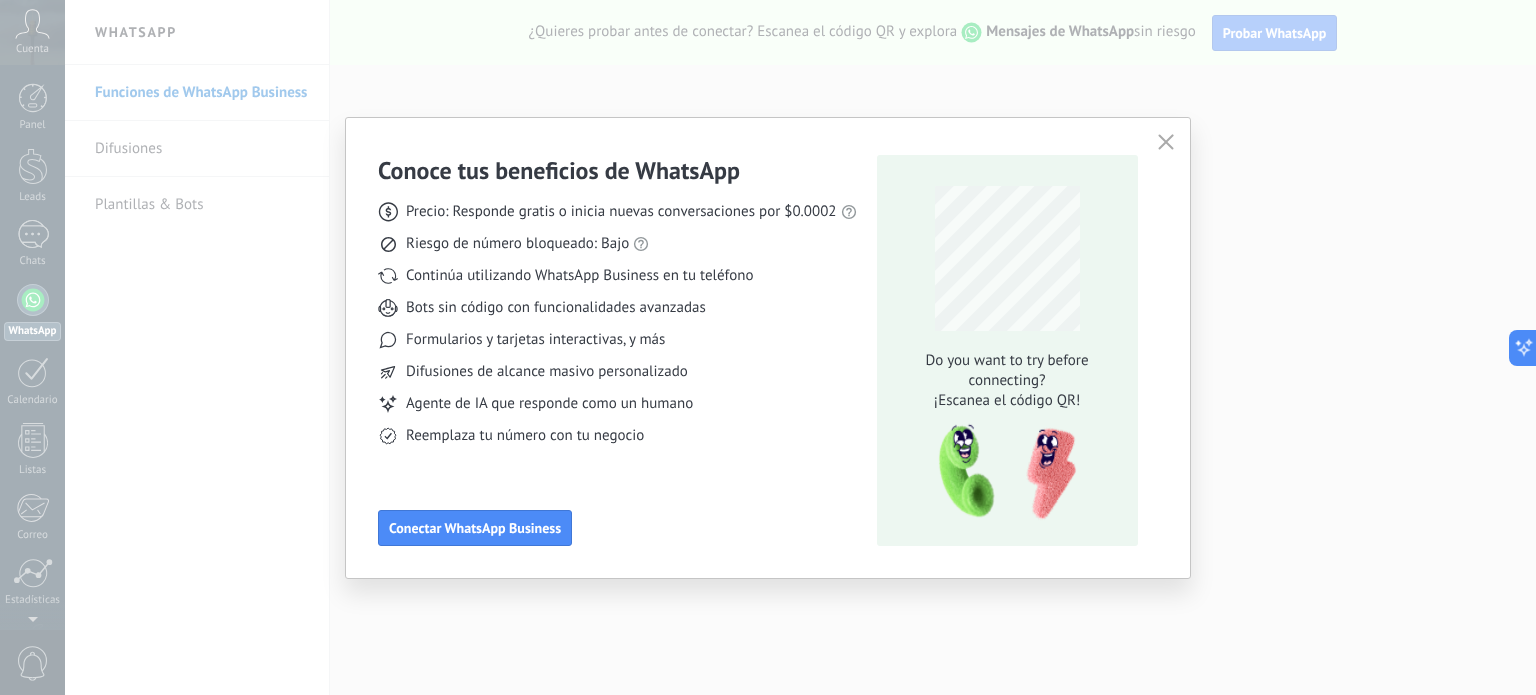 click at bounding box center [1166, 142] 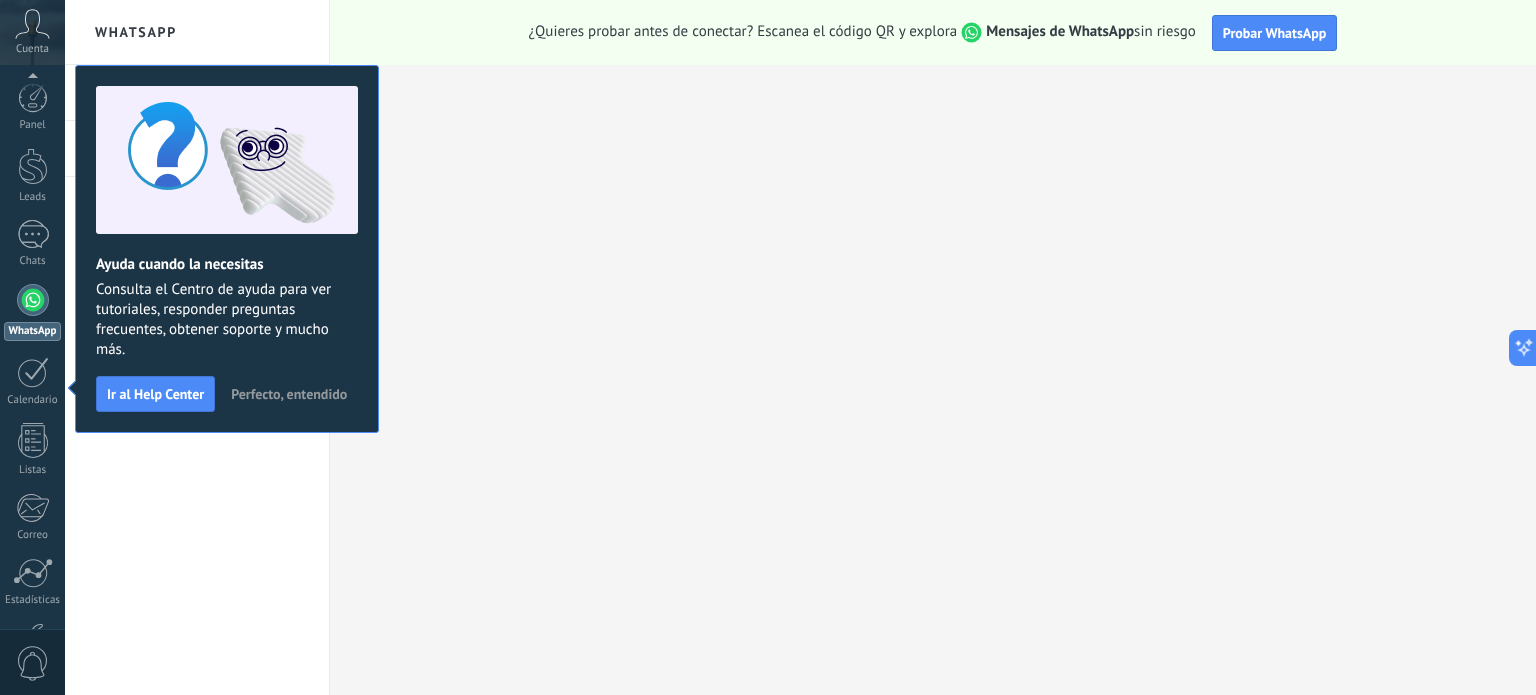 scroll, scrollTop: 136, scrollLeft: 0, axis: vertical 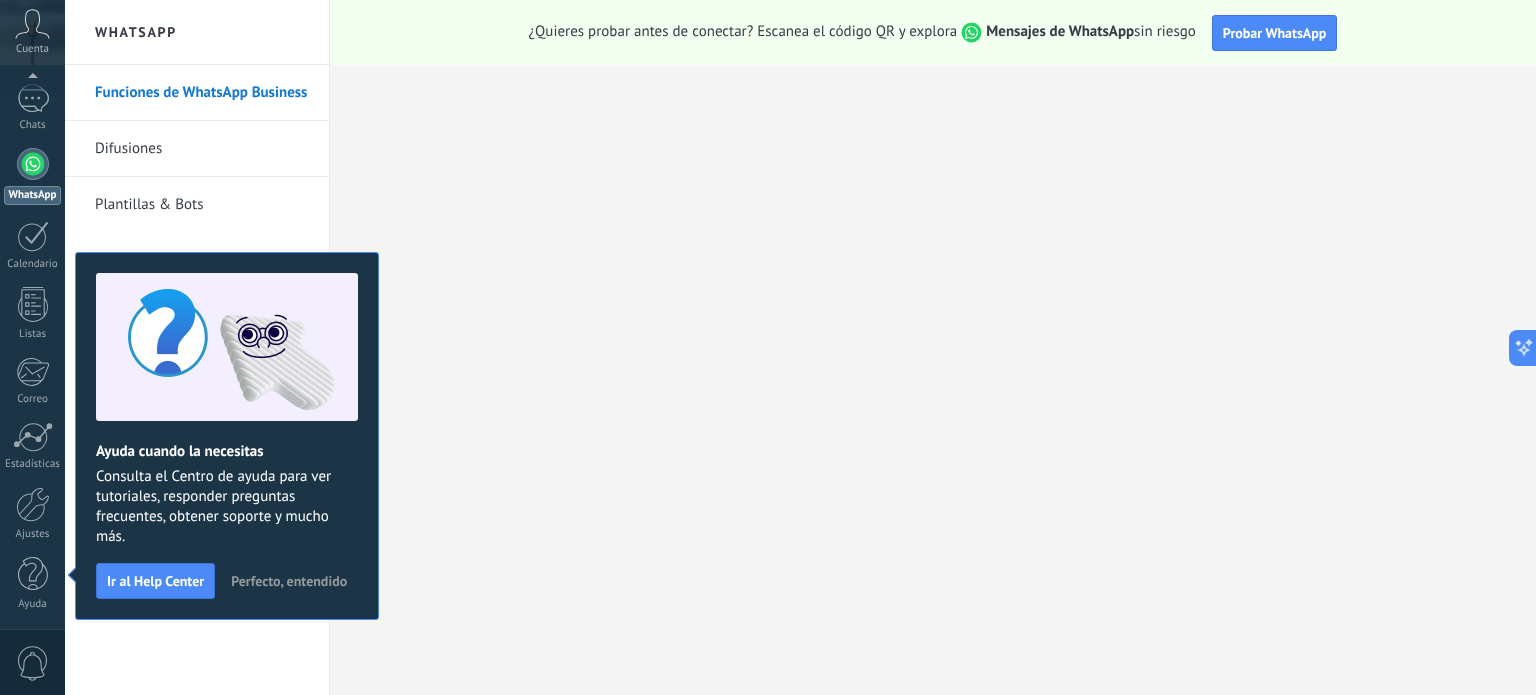 click at bounding box center (33, 164) 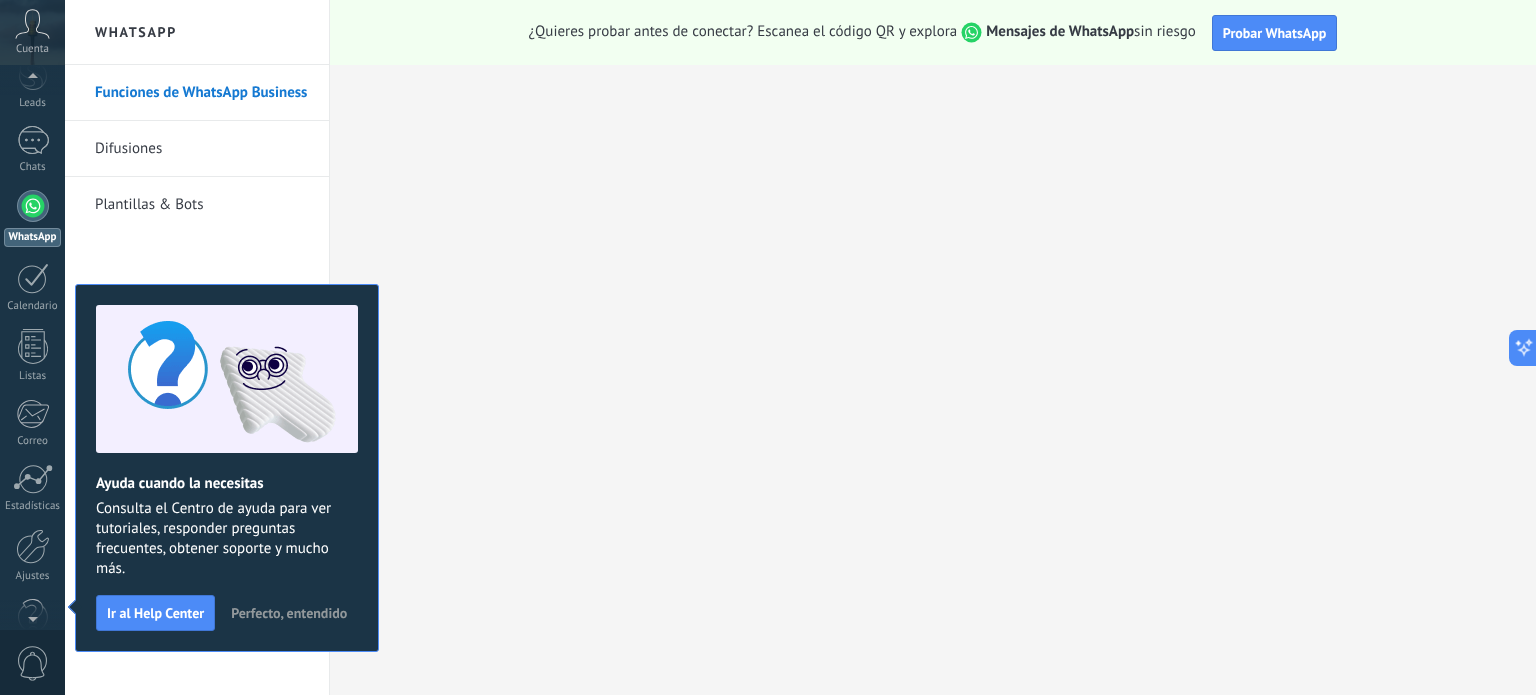 scroll, scrollTop: 0, scrollLeft: 0, axis: both 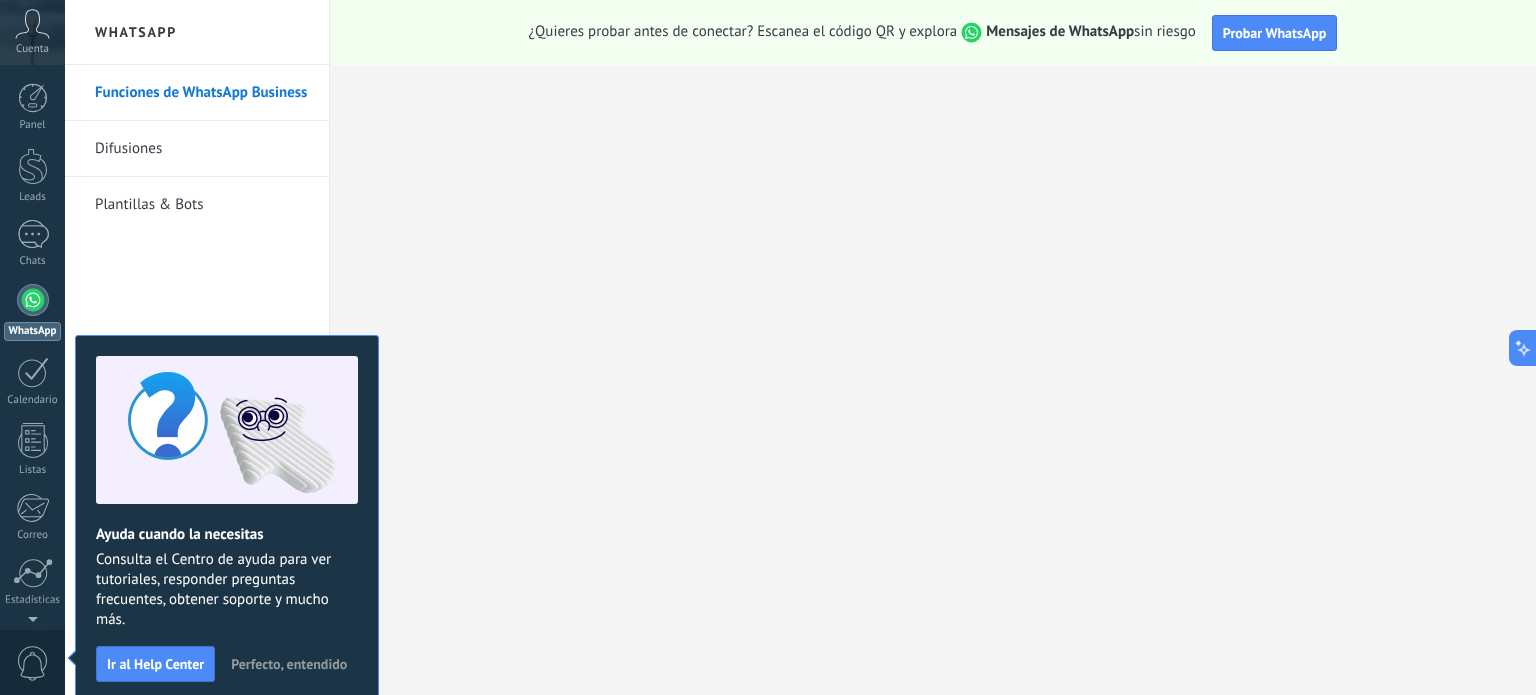 click at bounding box center [32, 24] 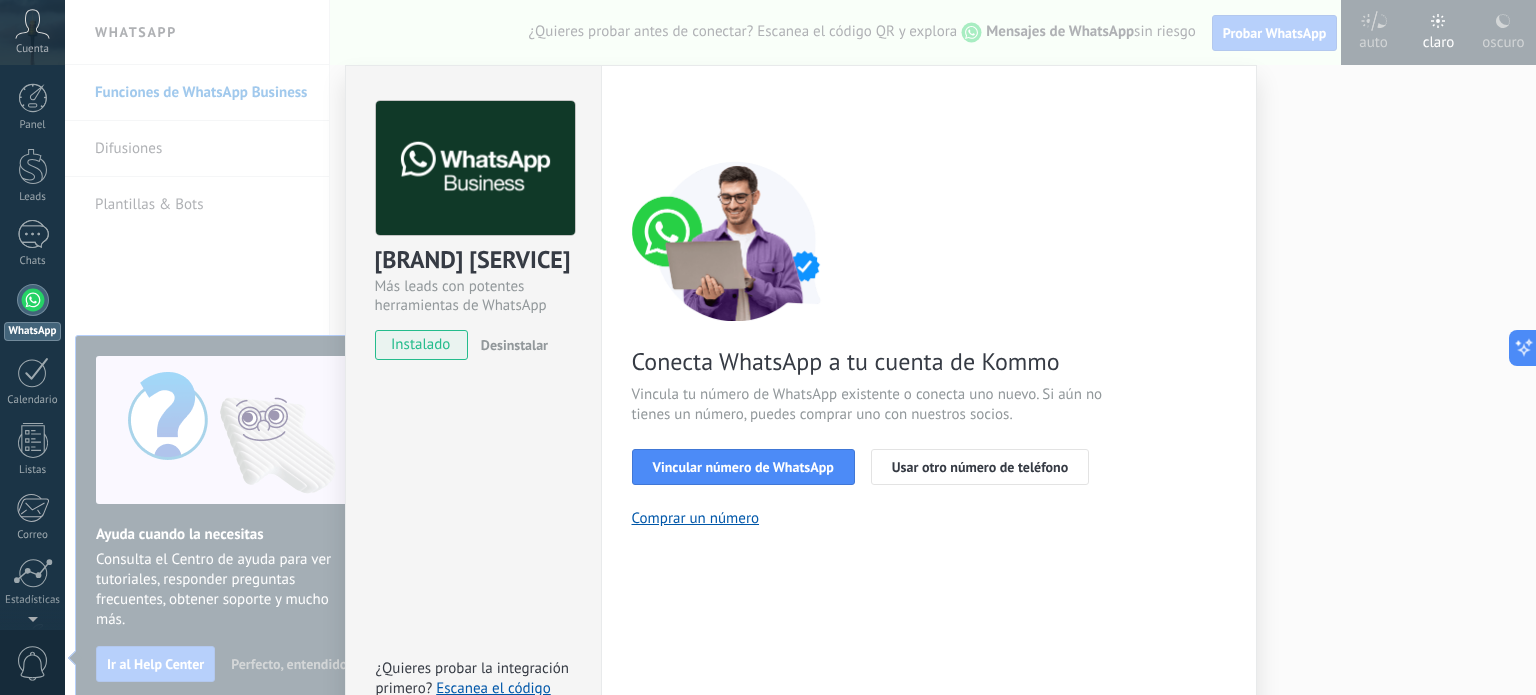 click on "instalado" at bounding box center [421, 345] 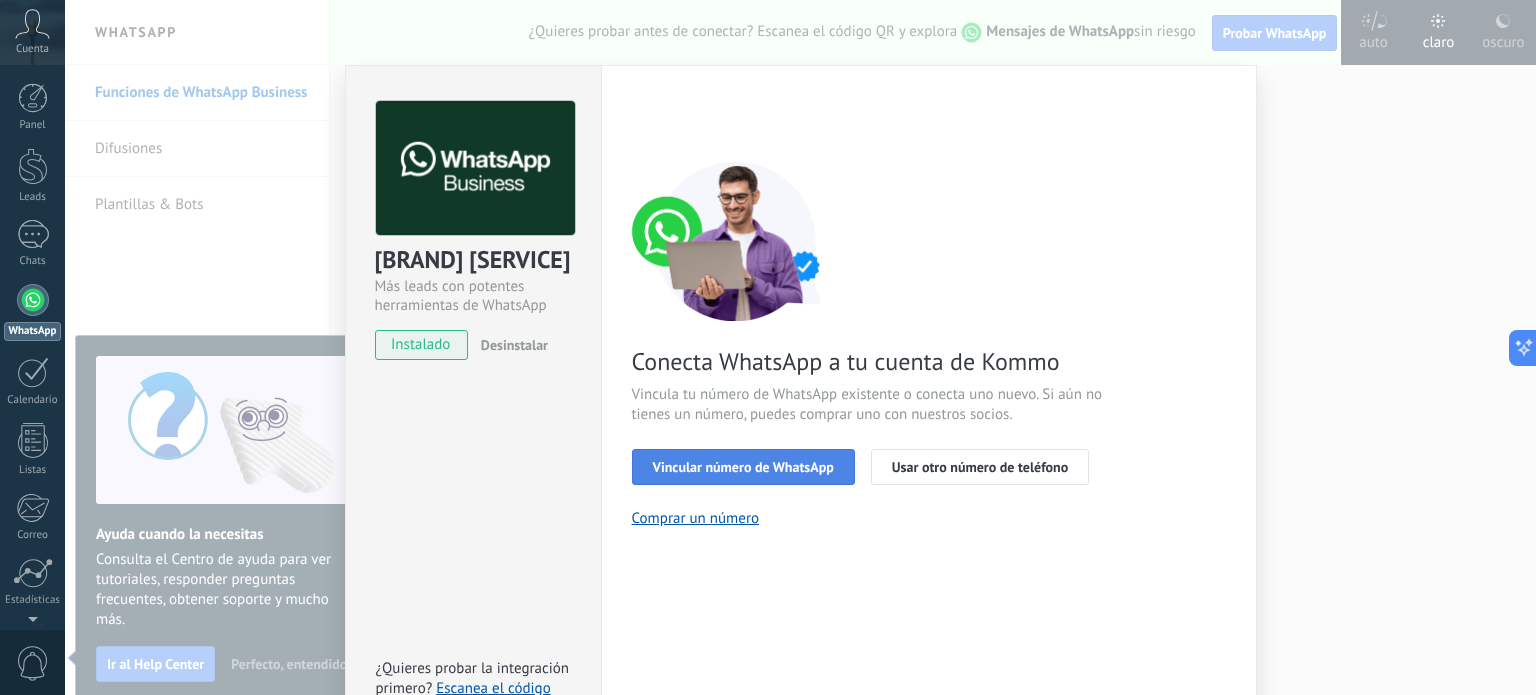 click on "Vincular número de WhatsApp" at bounding box center (743, 467) 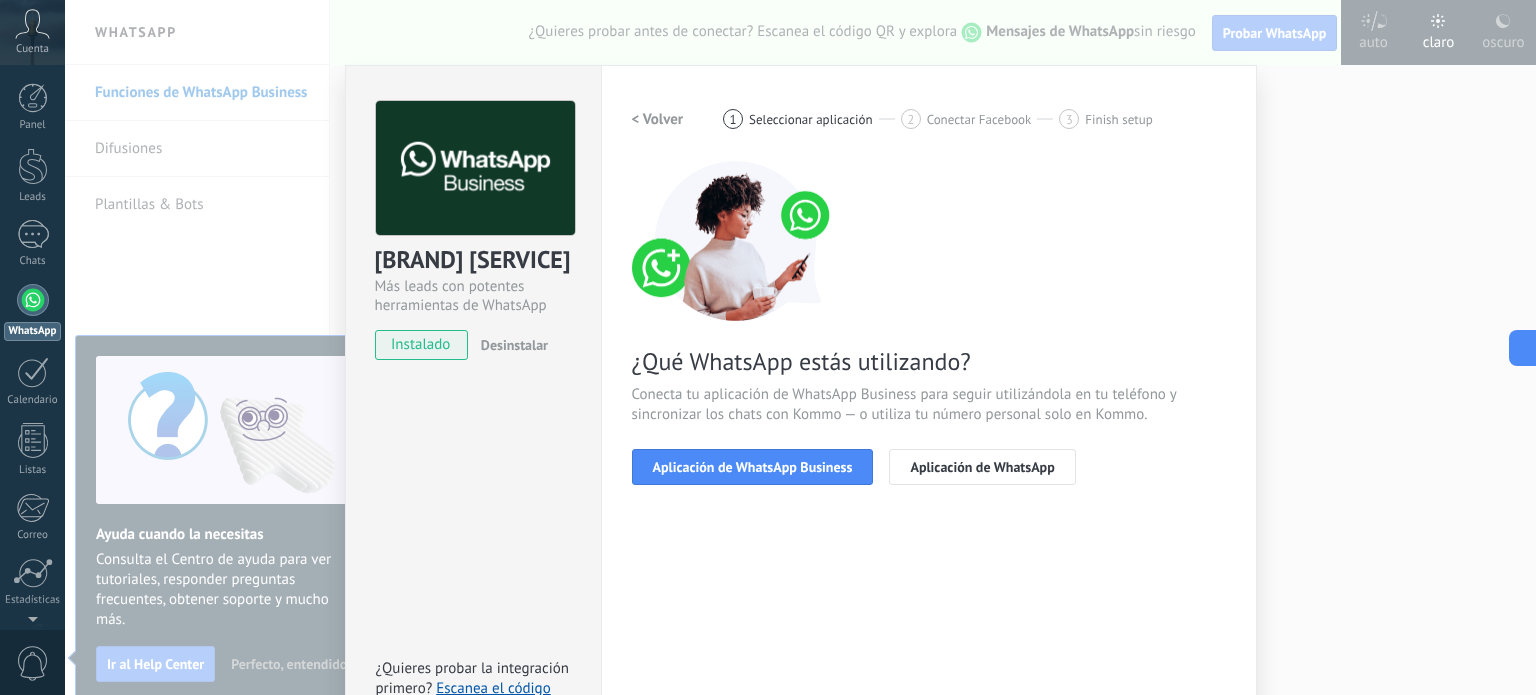 click on "Aplicación de WhatsApp Business" at bounding box center (753, 467) 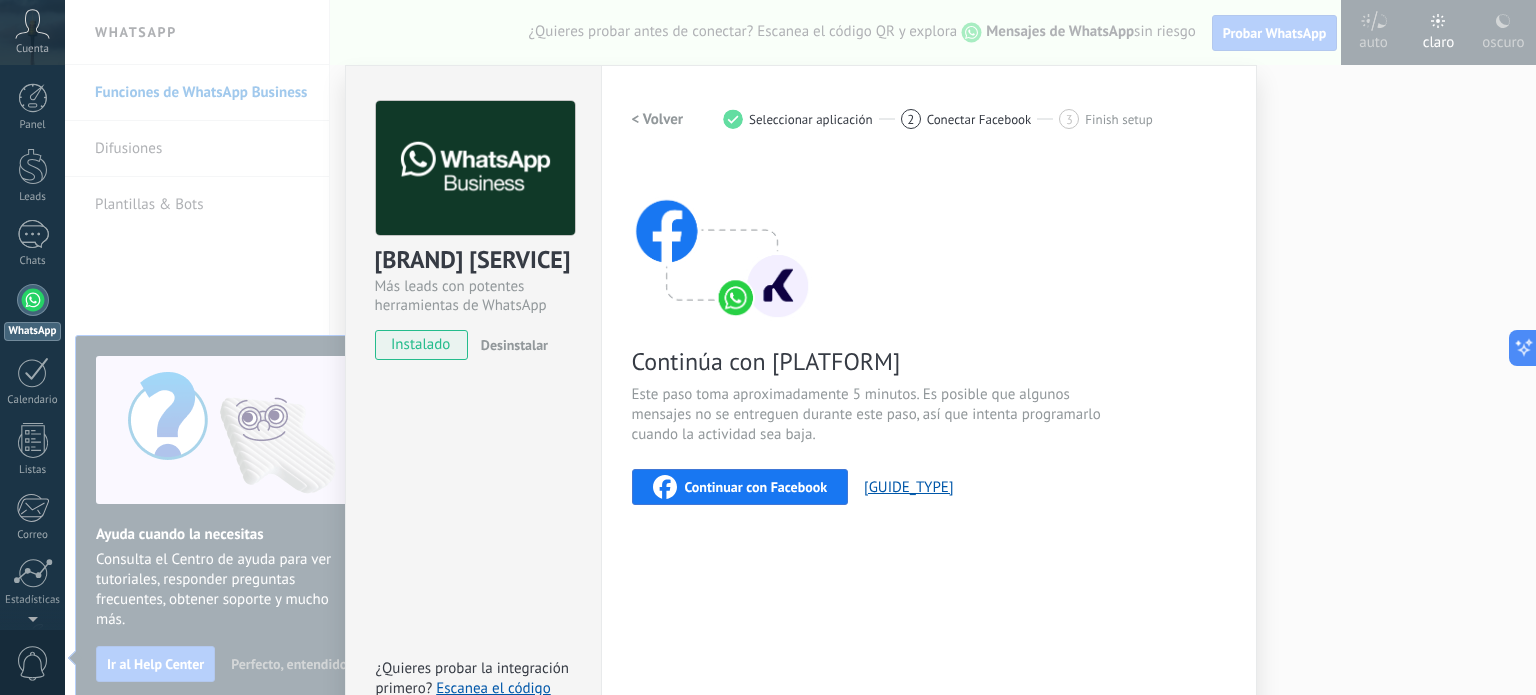 click on "Continuar con Facebook" at bounding box center (740, 487) 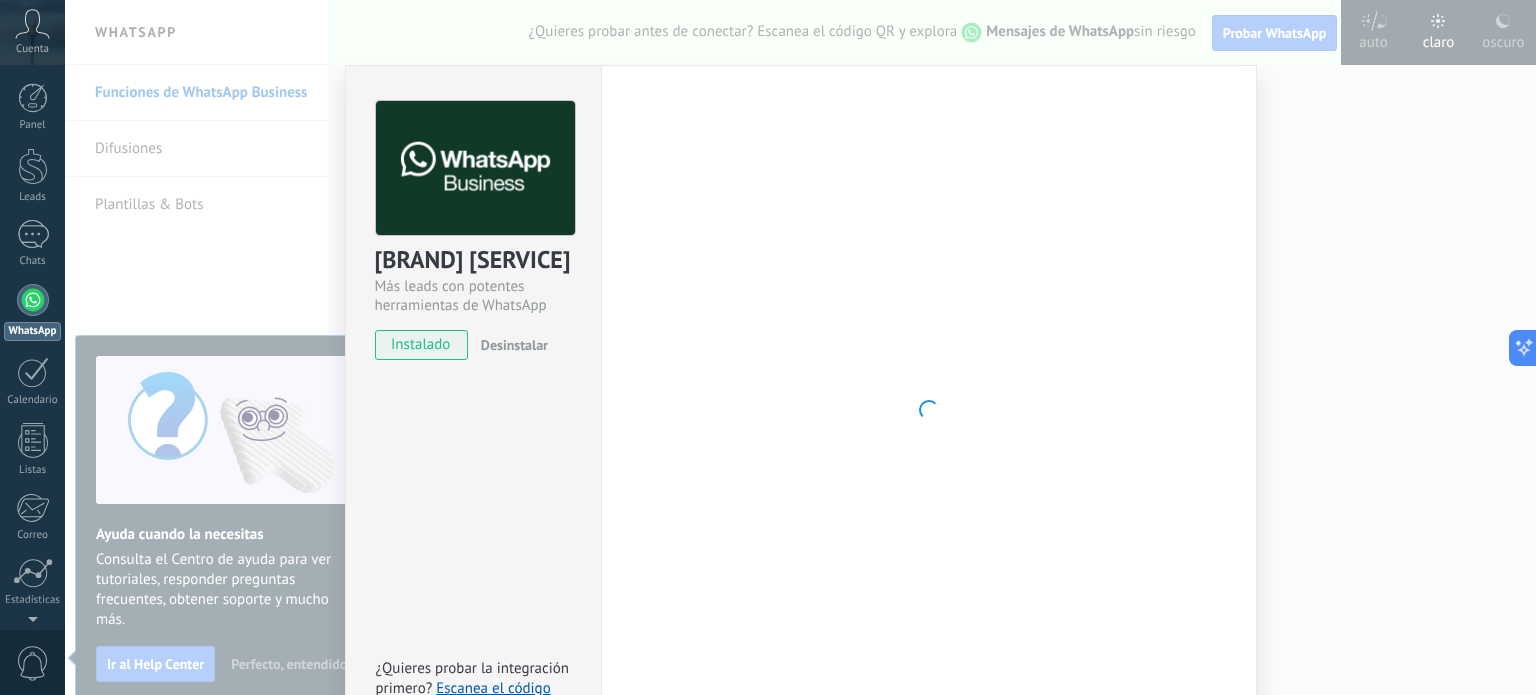 click on "Continuar con Facebook Este paso toma aproximadamente 5 minutos. Es posible que algunos mensajes no se entreguen durante este paso, así que intenta programarlo cuando la actividad sea baja. Continuar con Facebook Guía paso a paso ¿Necesitas ayuda?" at bounding box center (800, 347) 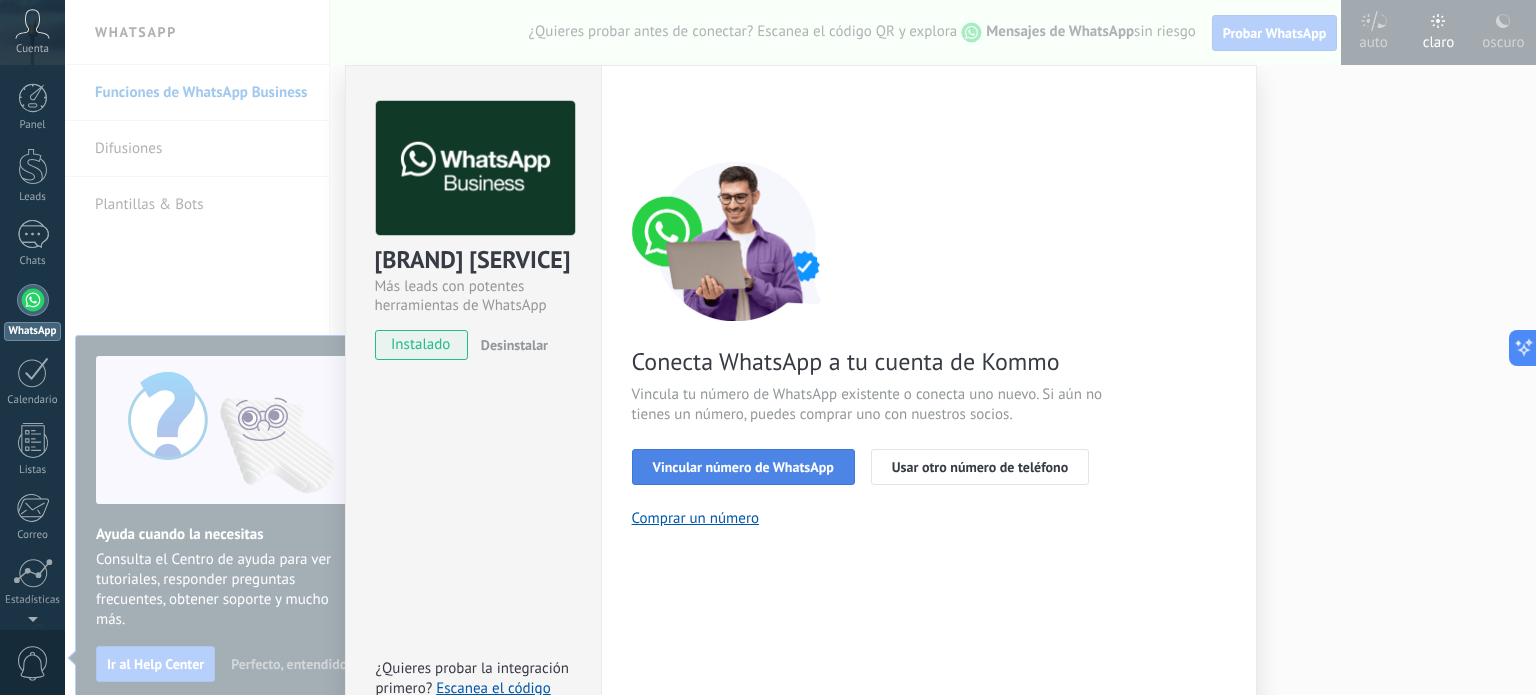 click on "Vincular número de WhatsApp" at bounding box center (743, 467) 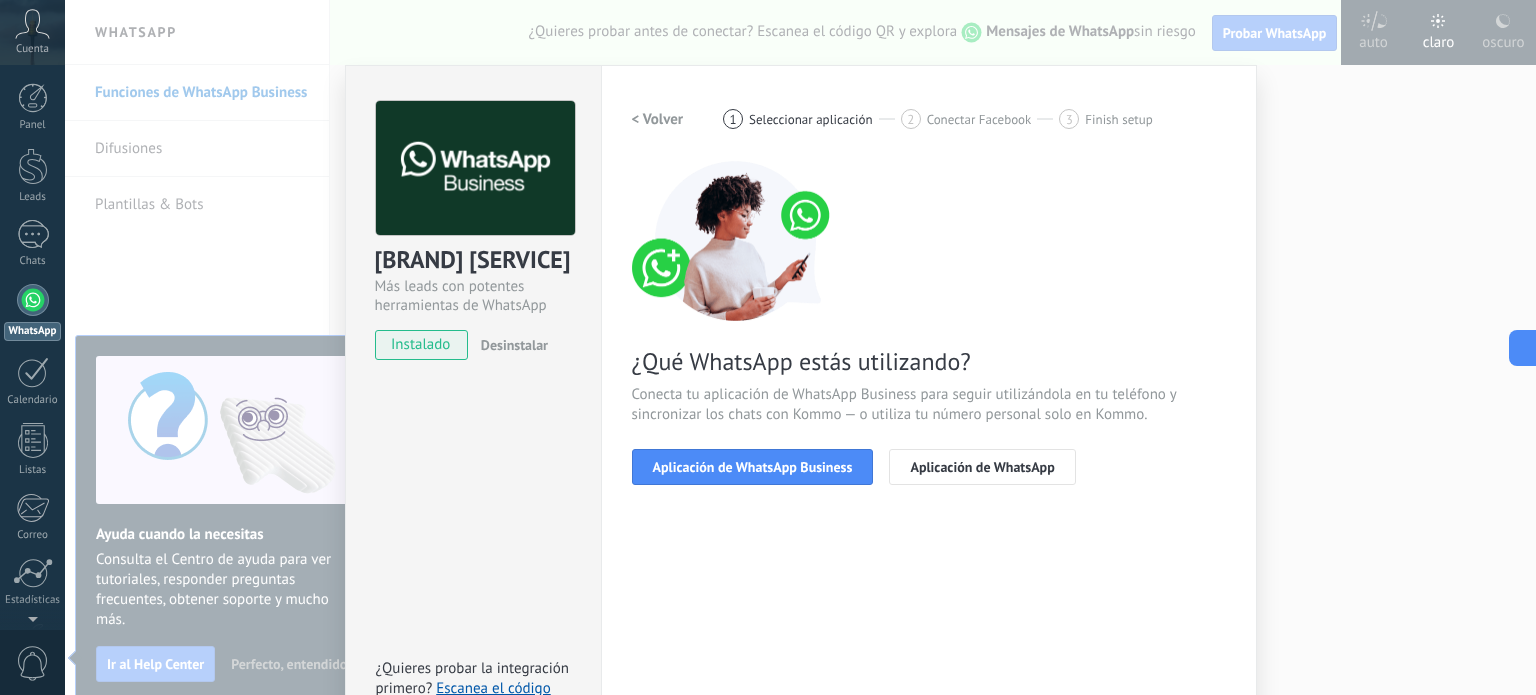 click on "Aplicación de WhatsApp Business" at bounding box center (753, 467) 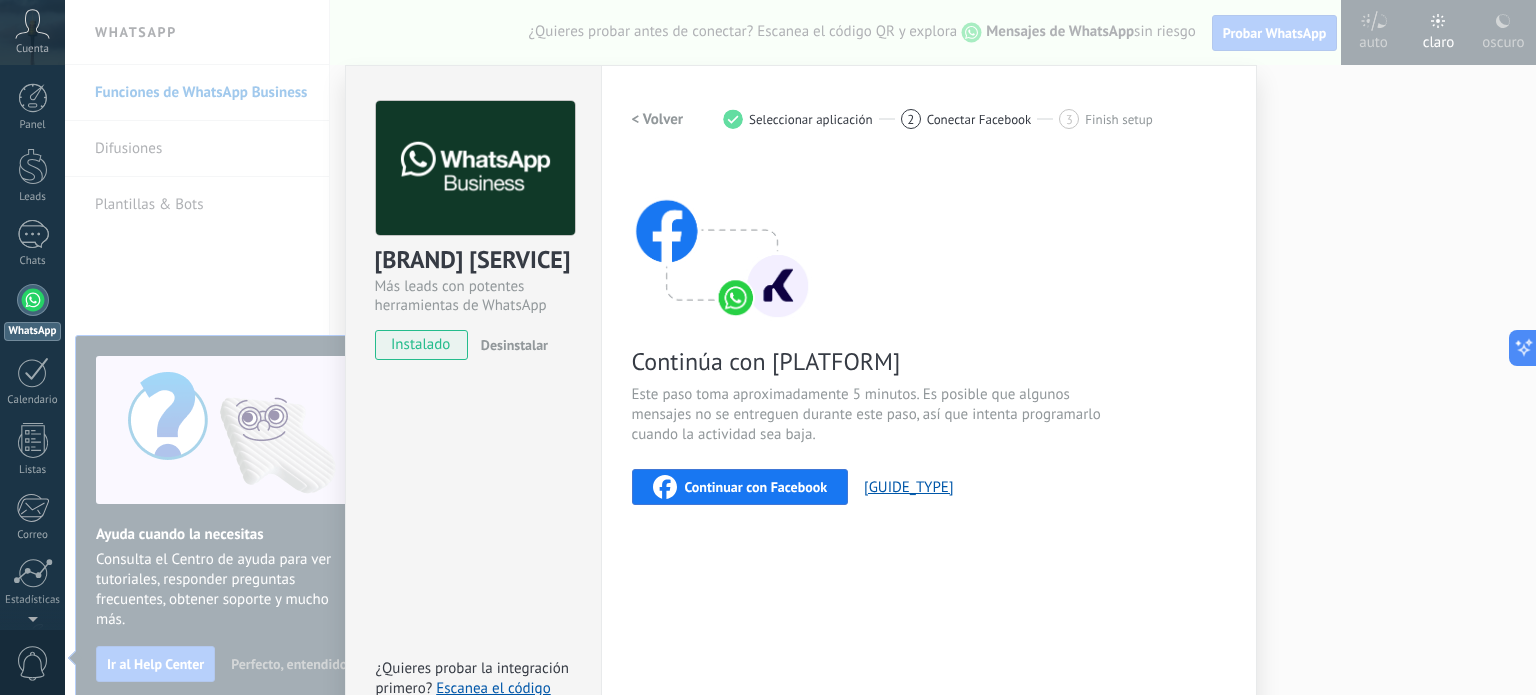click on "Continuar con Facebook" at bounding box center [756, 487] 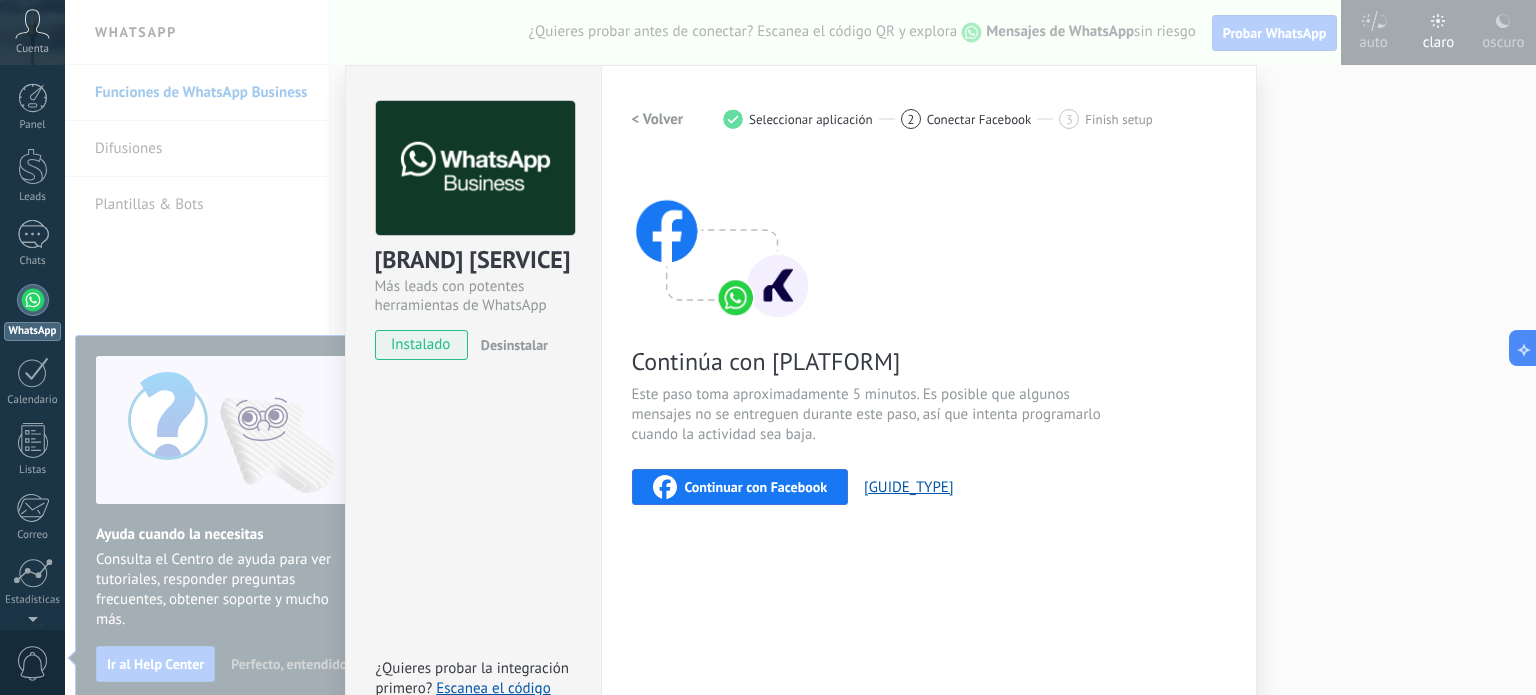click on "Continuar con Facebook" at bounding box center (756, 487) 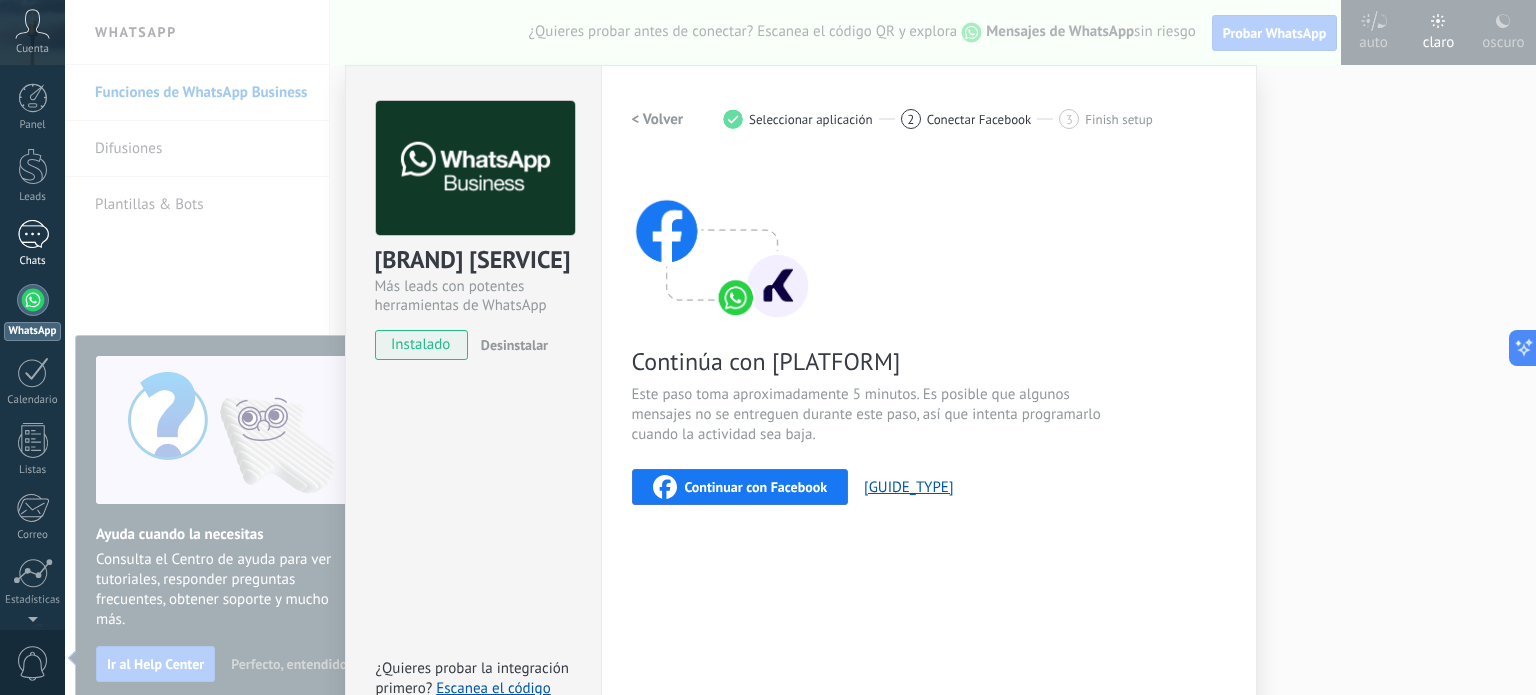 click at bounding box center (33, 234) 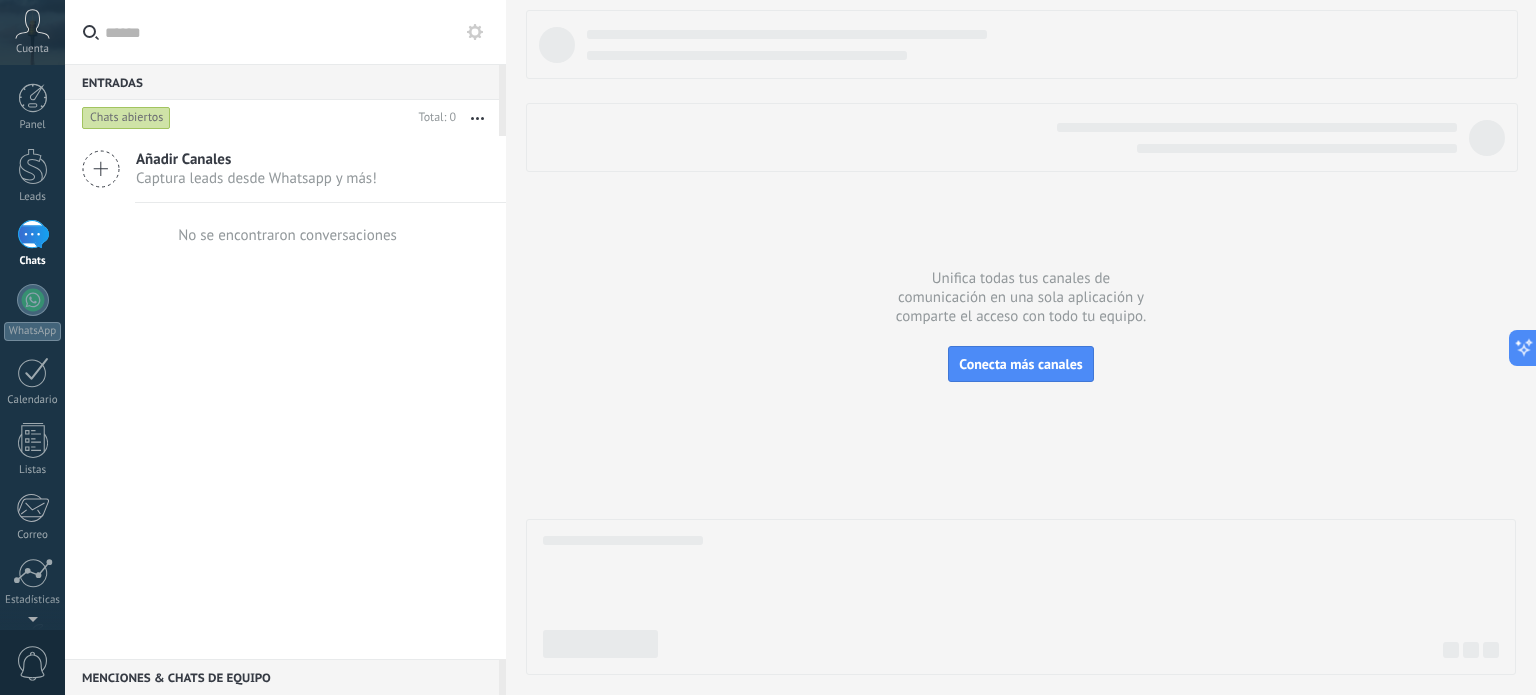 click on "Captura leads desde Whatsapp y más!" at bounding box center [256, 178] 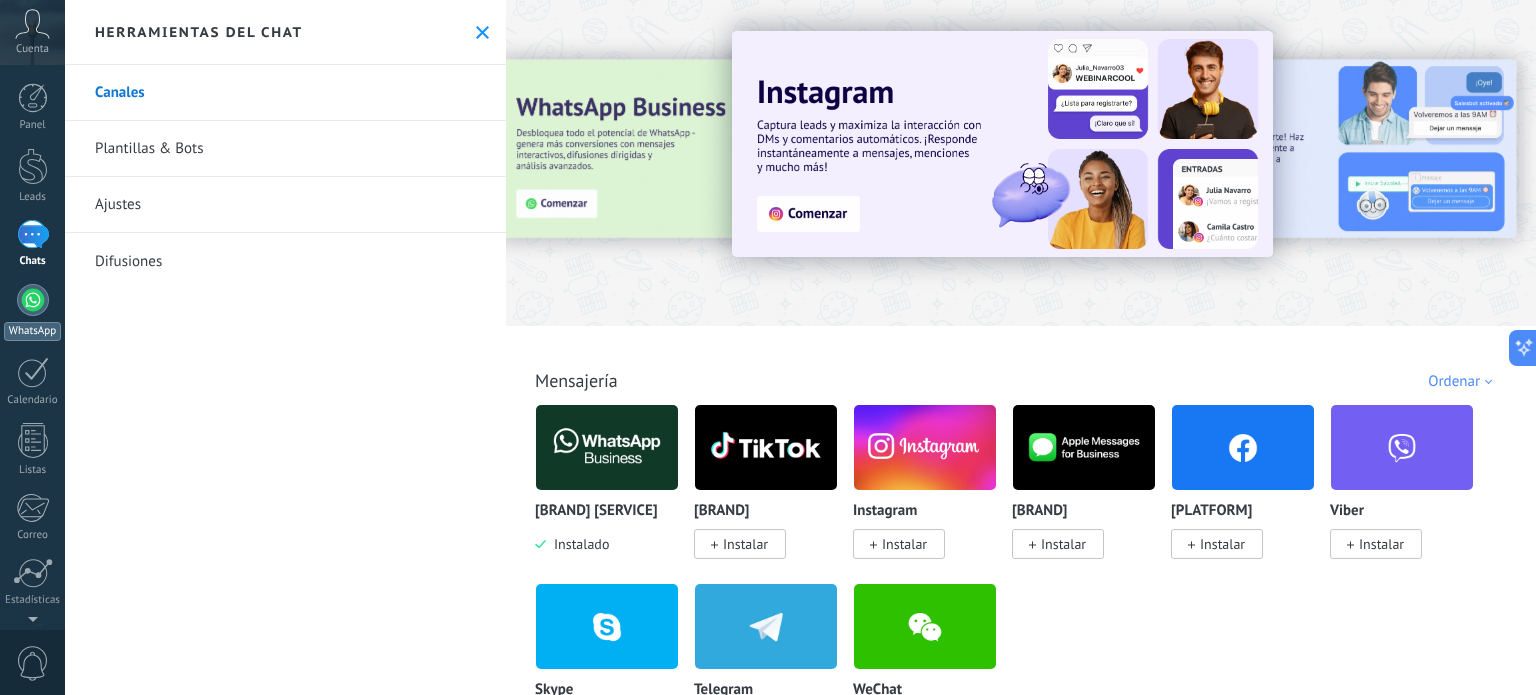 click on "WhatsApp" at bounding box center (32, 312) 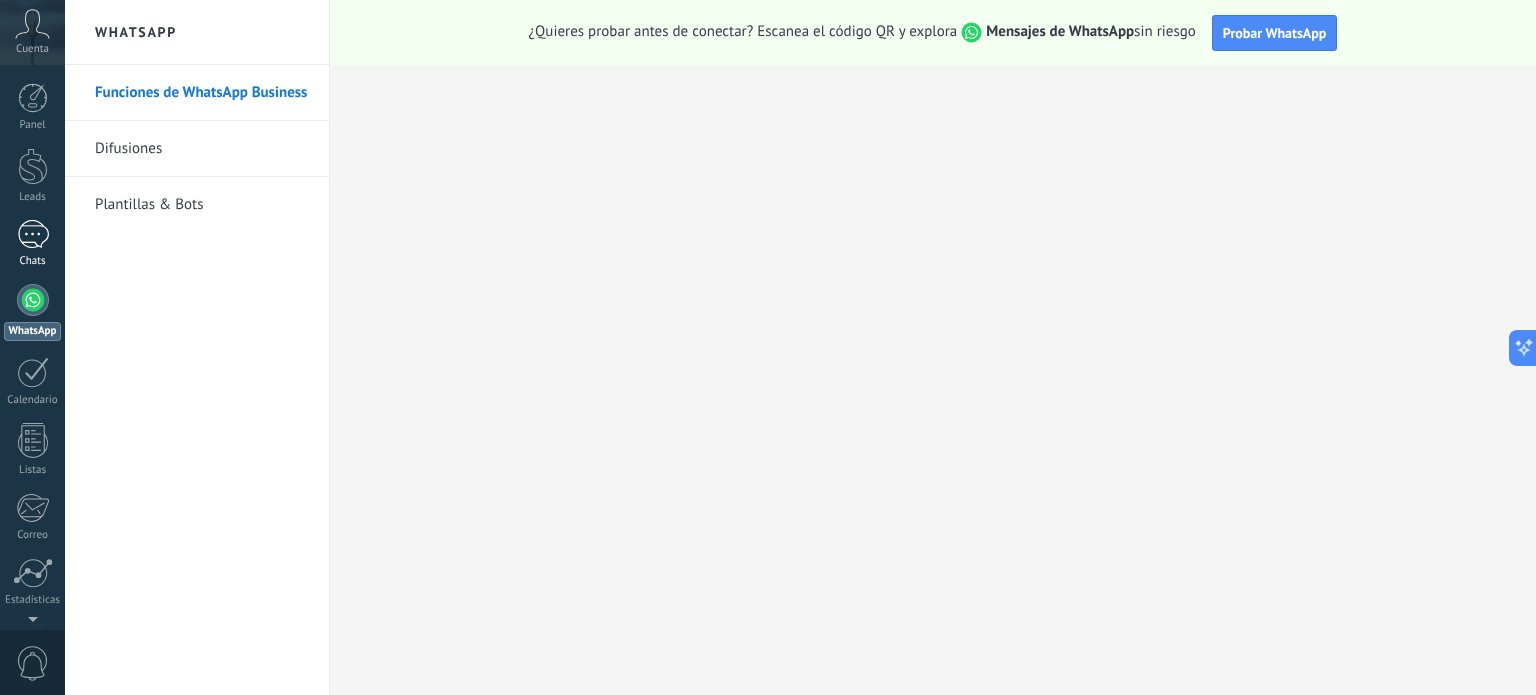 click at bounding box center [33, 234] 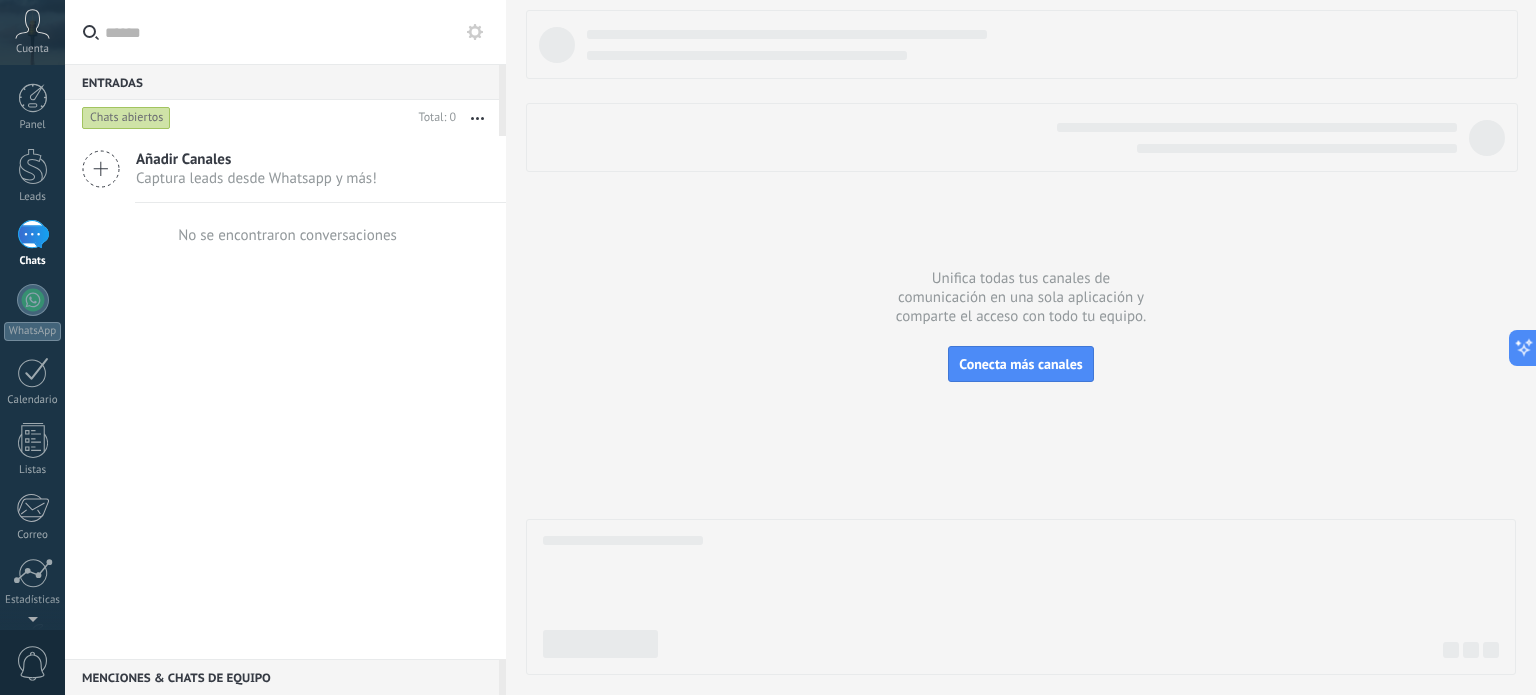 click on "Captura leads desde Whatsapp y más!" at bounding box center [256, 178] 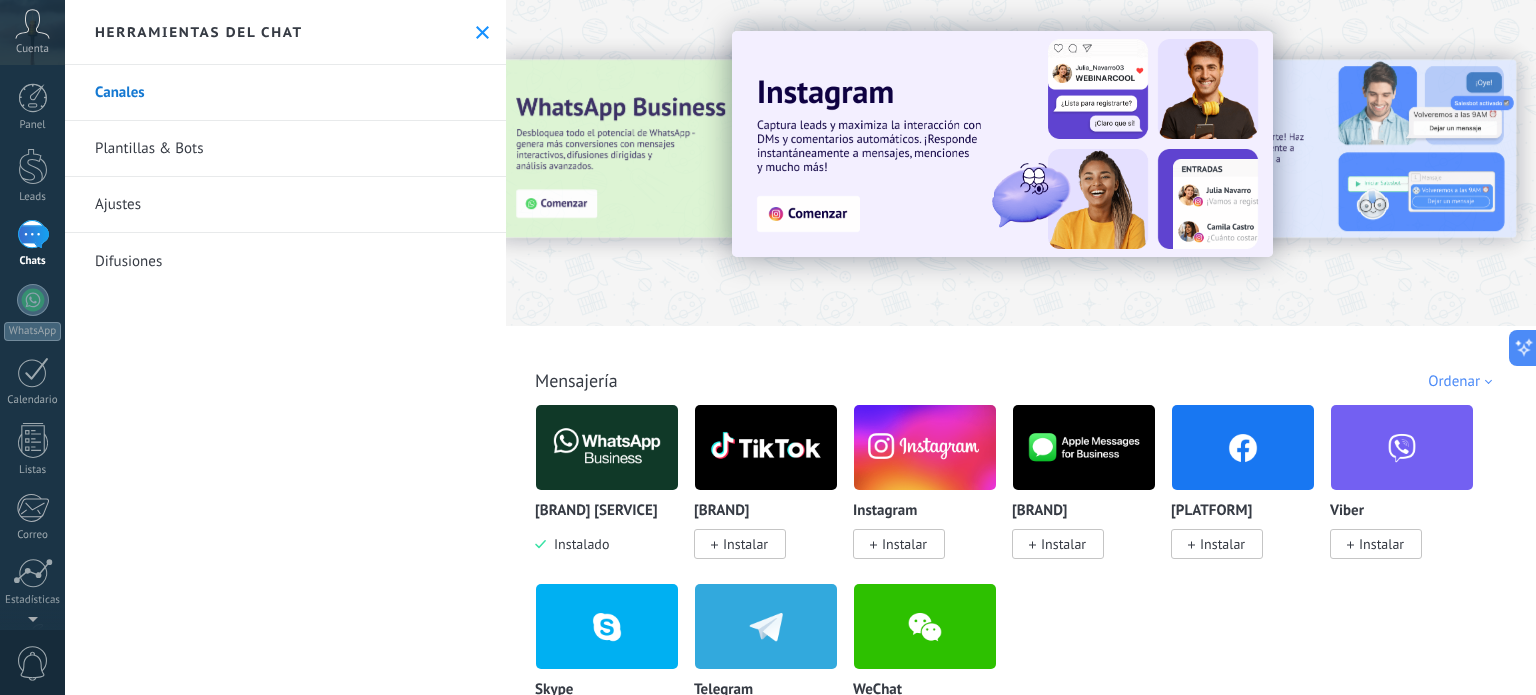 click at bounding box center [607, 447] 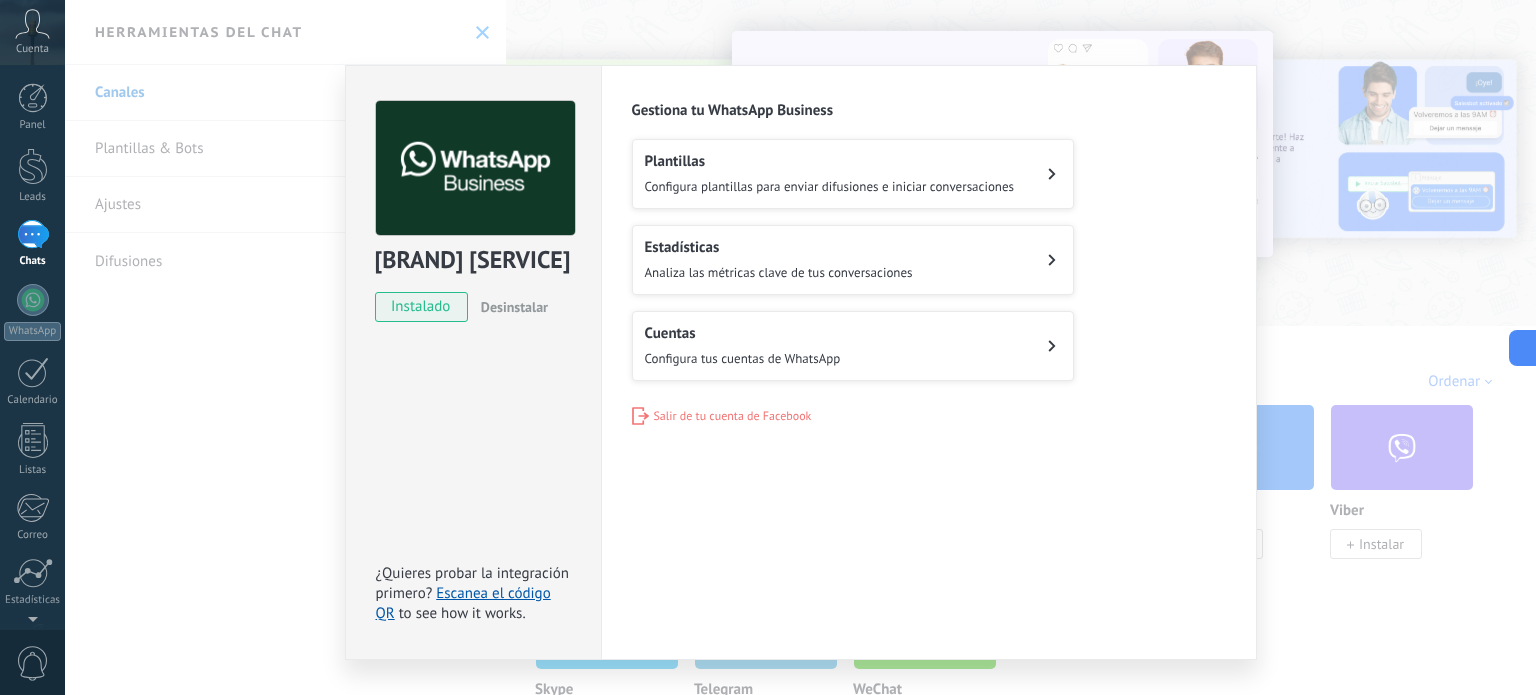 click on "Cuentas Configura tus cuentas de [BRAND]" at bounding box center [853, 346] 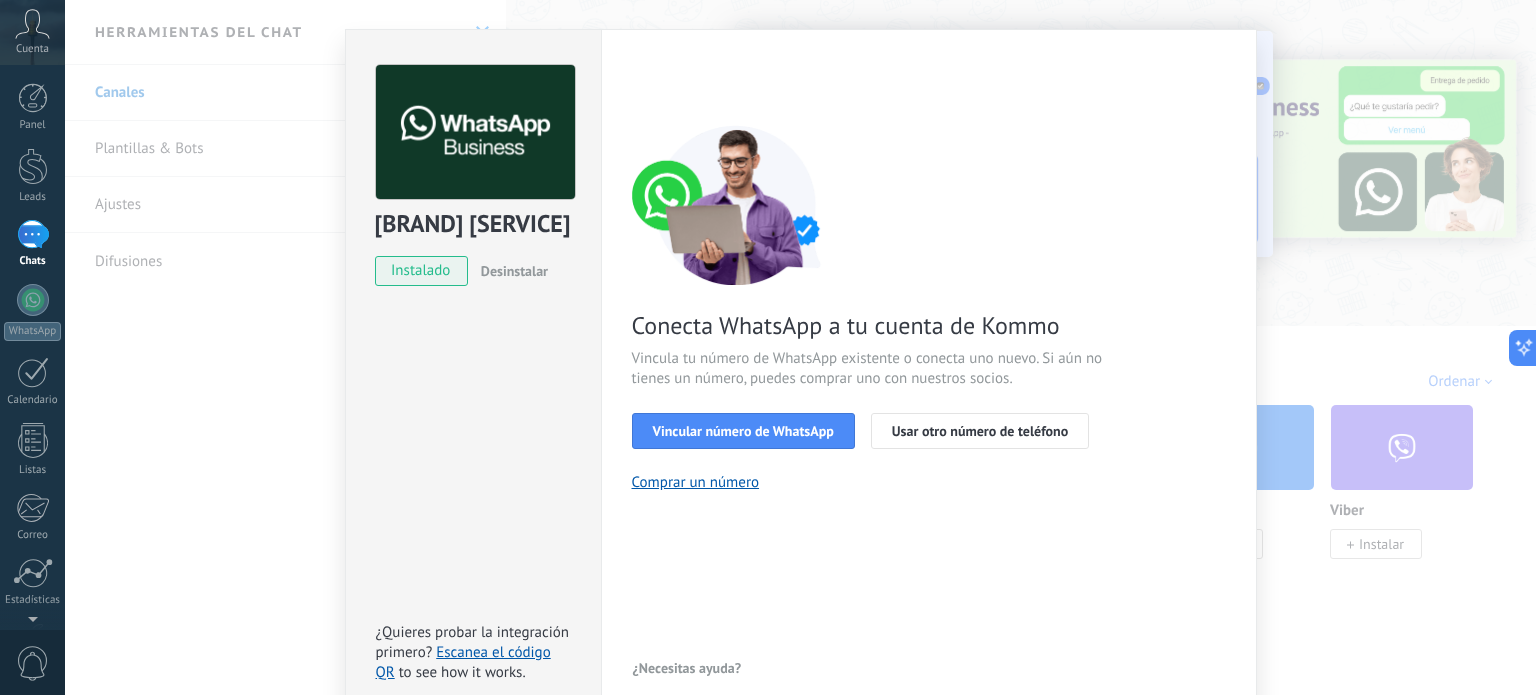 scroll, scrollTop: 100, scrollLeft: 0, axis: vertical 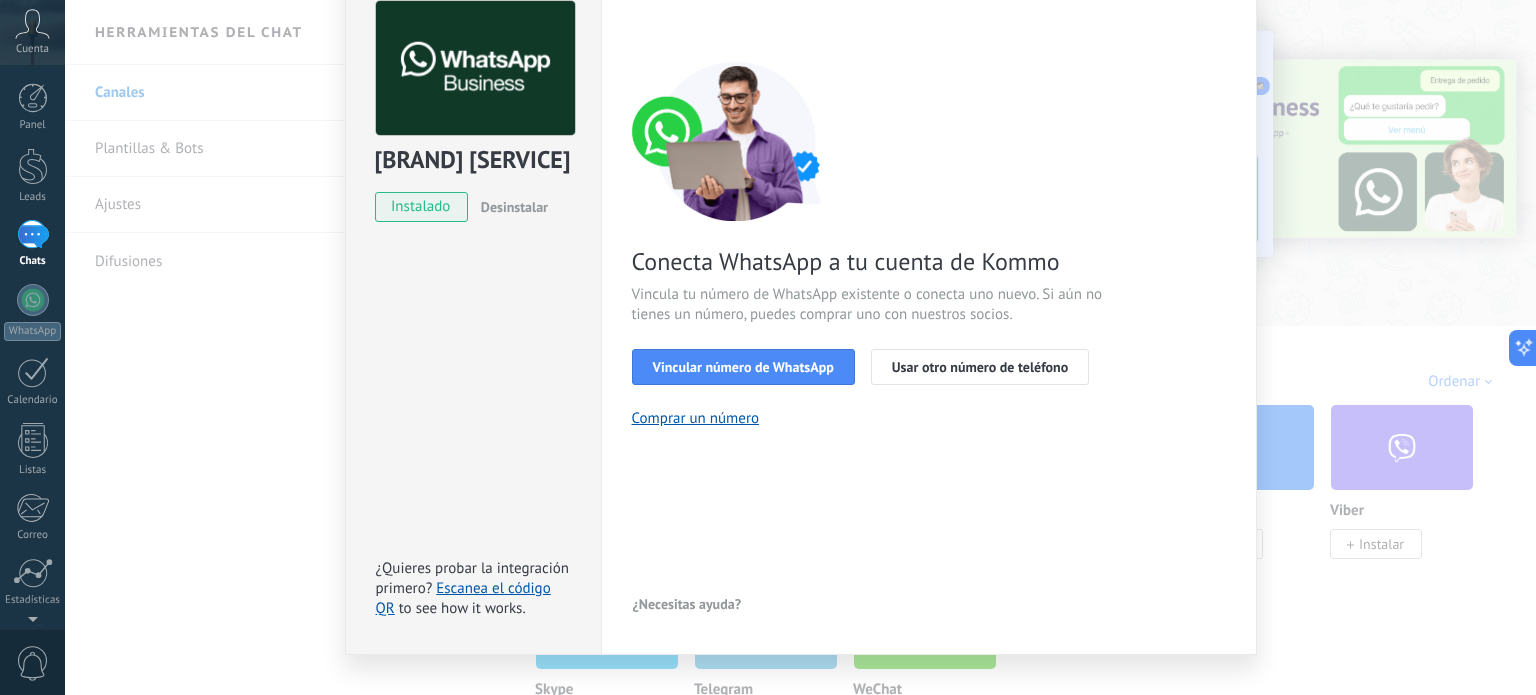 click on "WhatsApp Business instalado Desinstalar ¿Quieres probar la integración primero?  Escanea el código QR  para ver cómo funciona. Configuraciones Autorizaciones Esta pestaña registra a los usuarios que han concedido acceso a las integración a esta cuenta. Si deseas remover la posibilidad que un usuario pueda enviar solicitudes a la cuenta en nombre de esta integración, puedes revocar el acceso. Si el acceso a todos los usuarios es revocado, la integración dejará de funcionar. Esta aplicacion está instalada, pero nadie le ha dado acceso aun. WhatsApp Cloud API más _:  Guardar < Volver 1 Seleccionar aplicación 2 Conectar Facebook  3 Finalizar configuración Conecta WhatsApp a tu cuenta de Kommo Vincula tu número de WhatsApp existente o conecta uno nuevo. Si aún no tienes un número, puedes comprar uno con nuestros socios. Vincular número de WhatsApp Usar otro número de teléfono Comprar un número ¿Necesitas ayuda?" at bounding box center [800, 347] 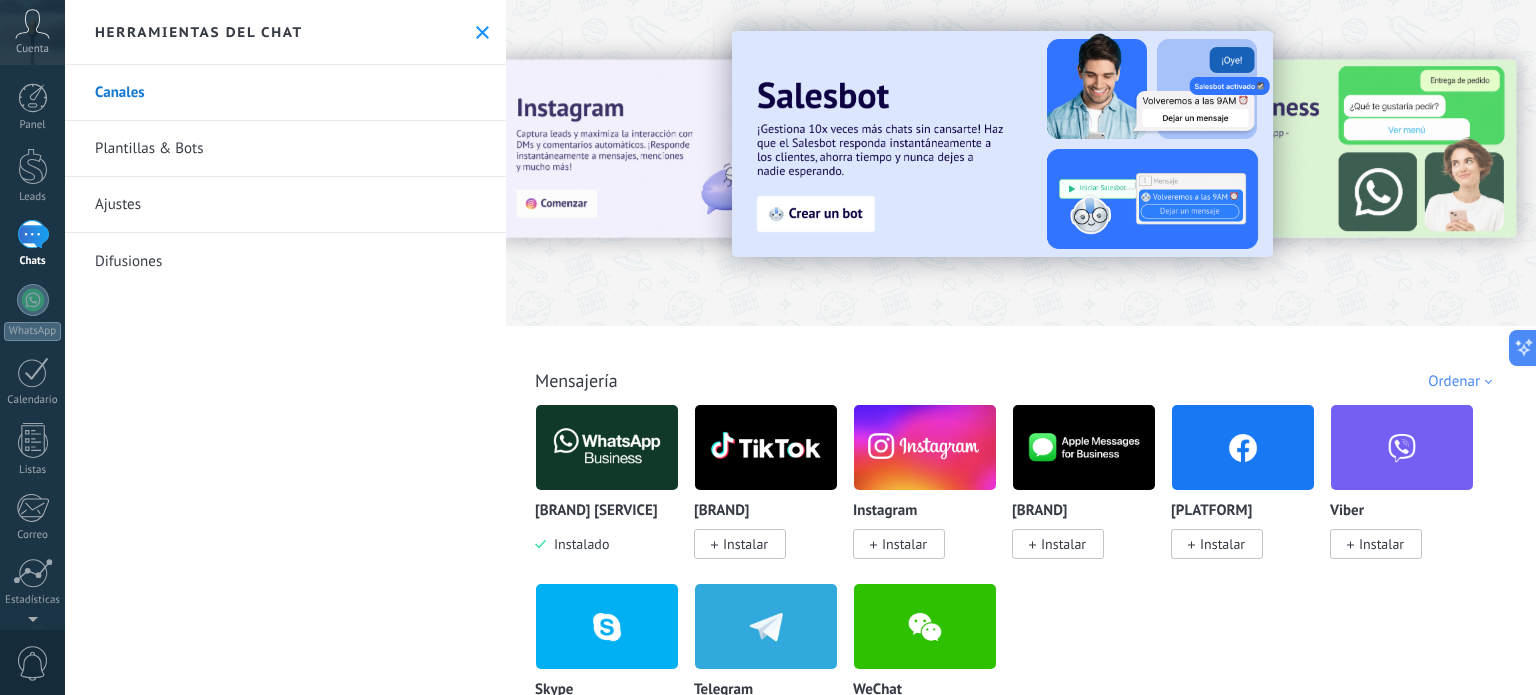 click at bounding box center [32, 24] 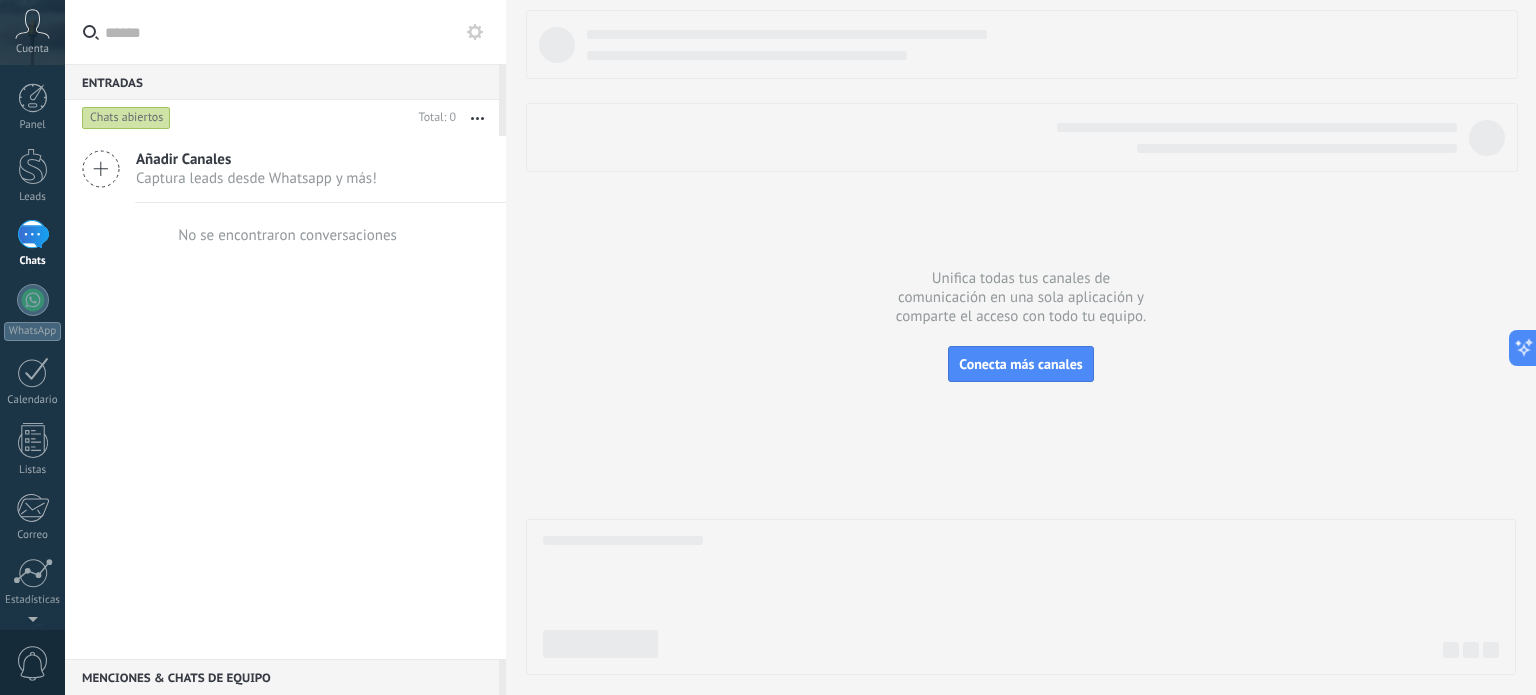 click on "Captura leads desde Whatsapp y más!" at bounding box center (256, 178) 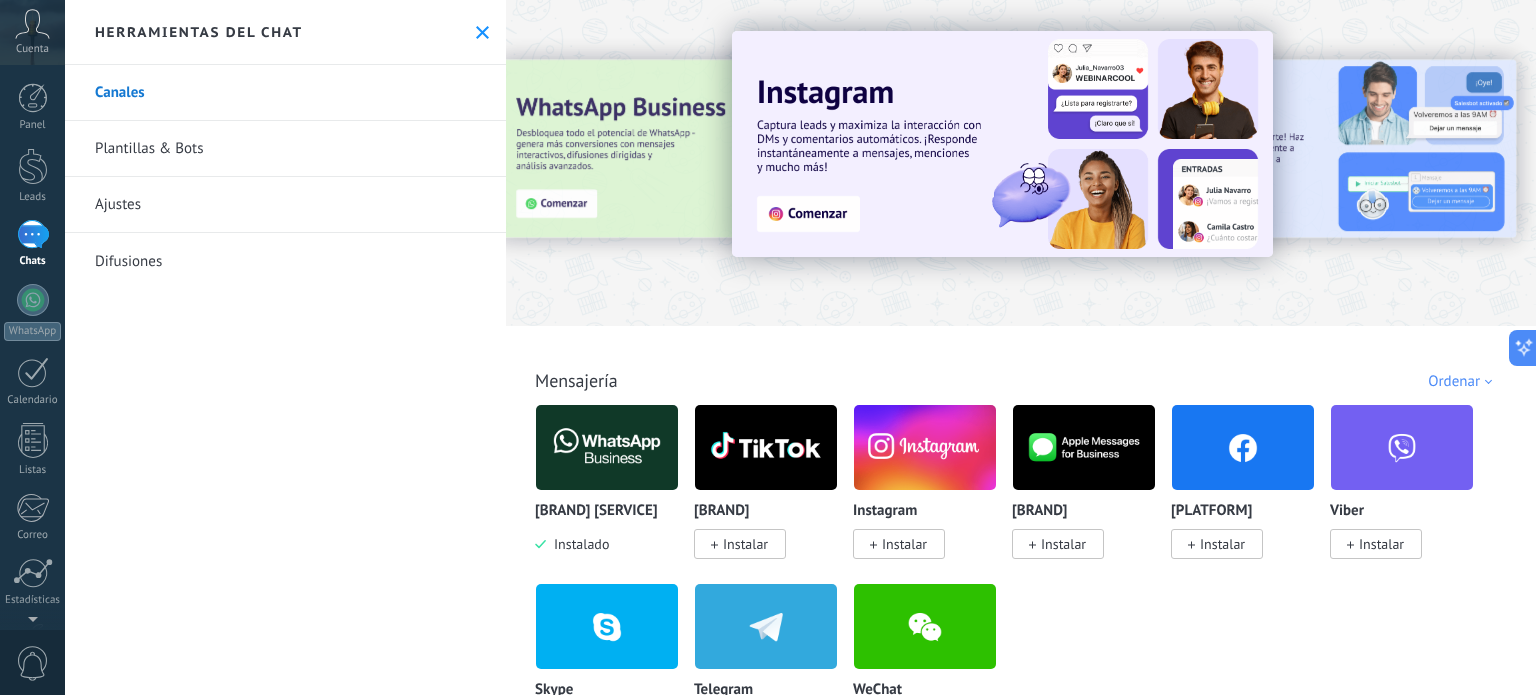 click on "Plantillas & Bots" at bounding box center (285, 149) 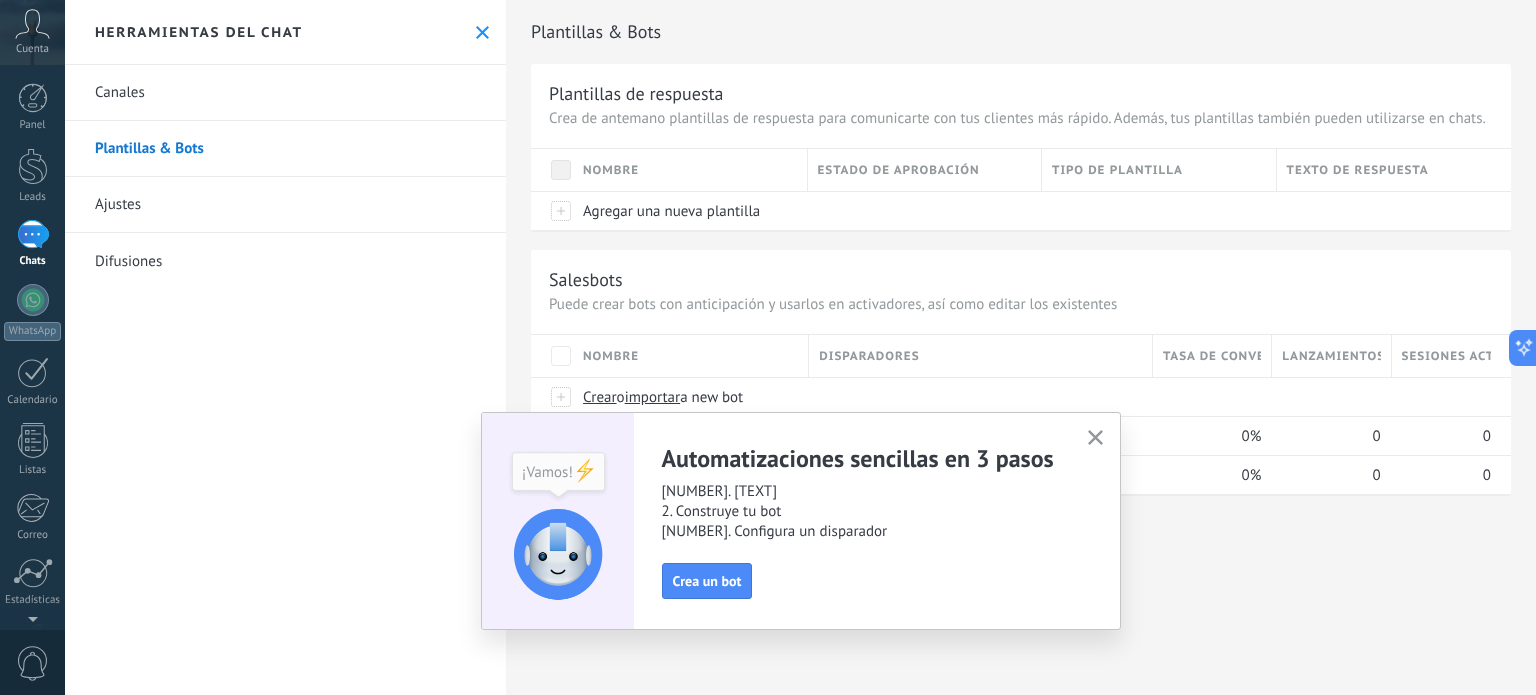 click at bounding box center (1095, 437) 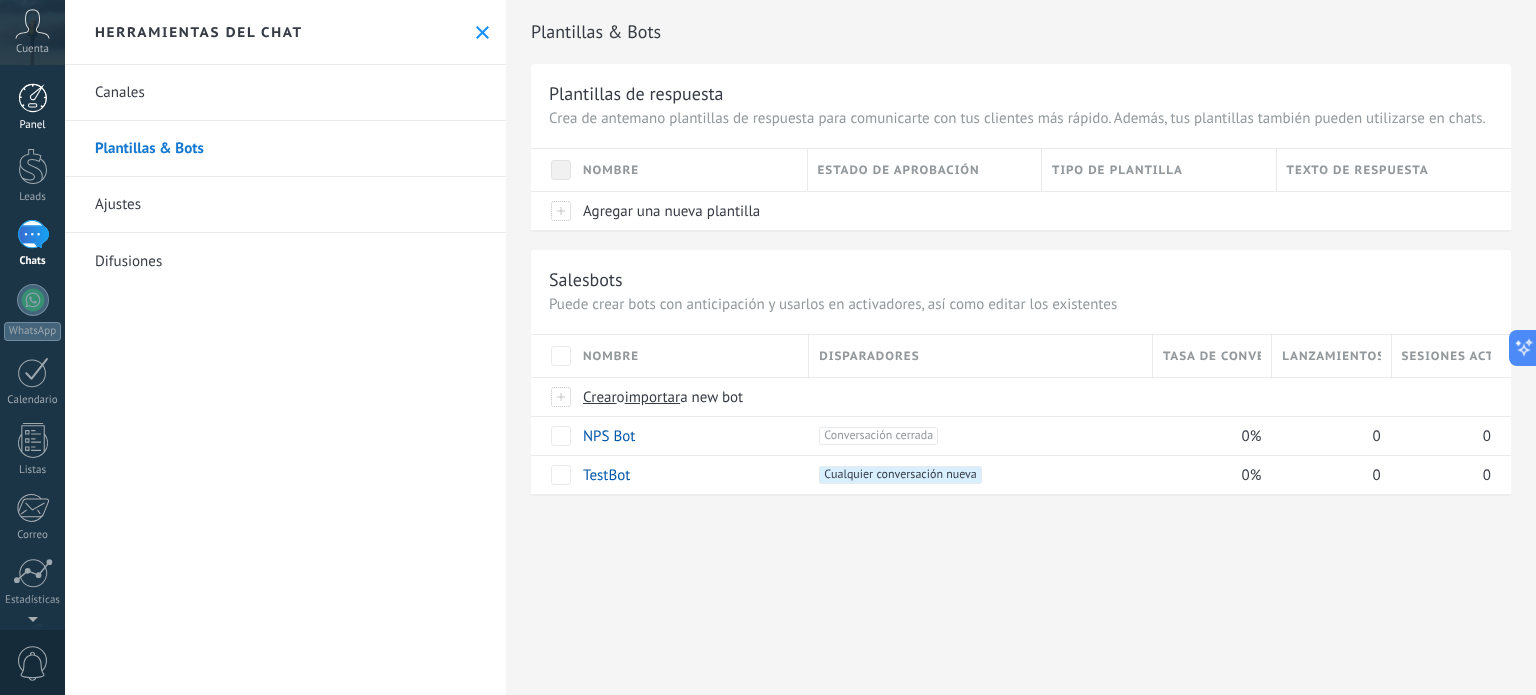 click at bounding box center (33, 98) 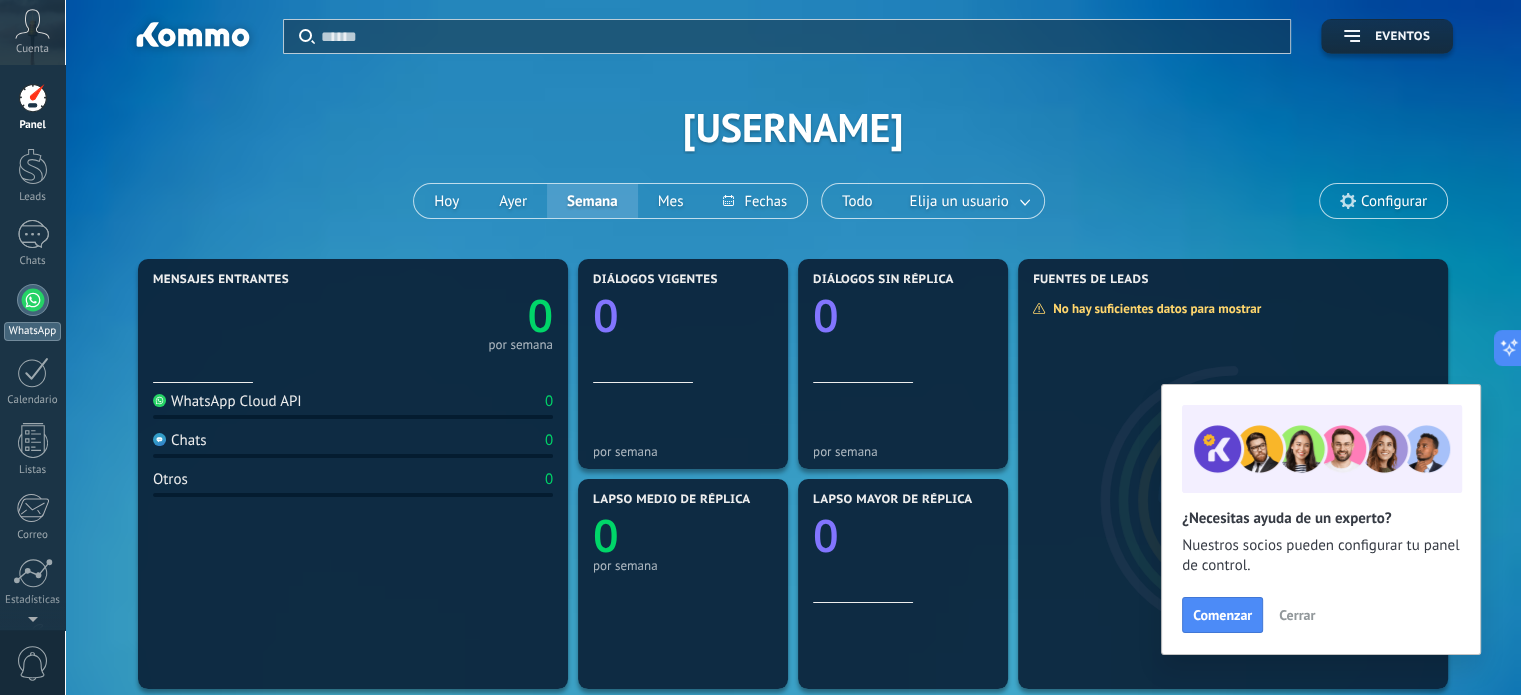 click at bounding box center (33, 300) 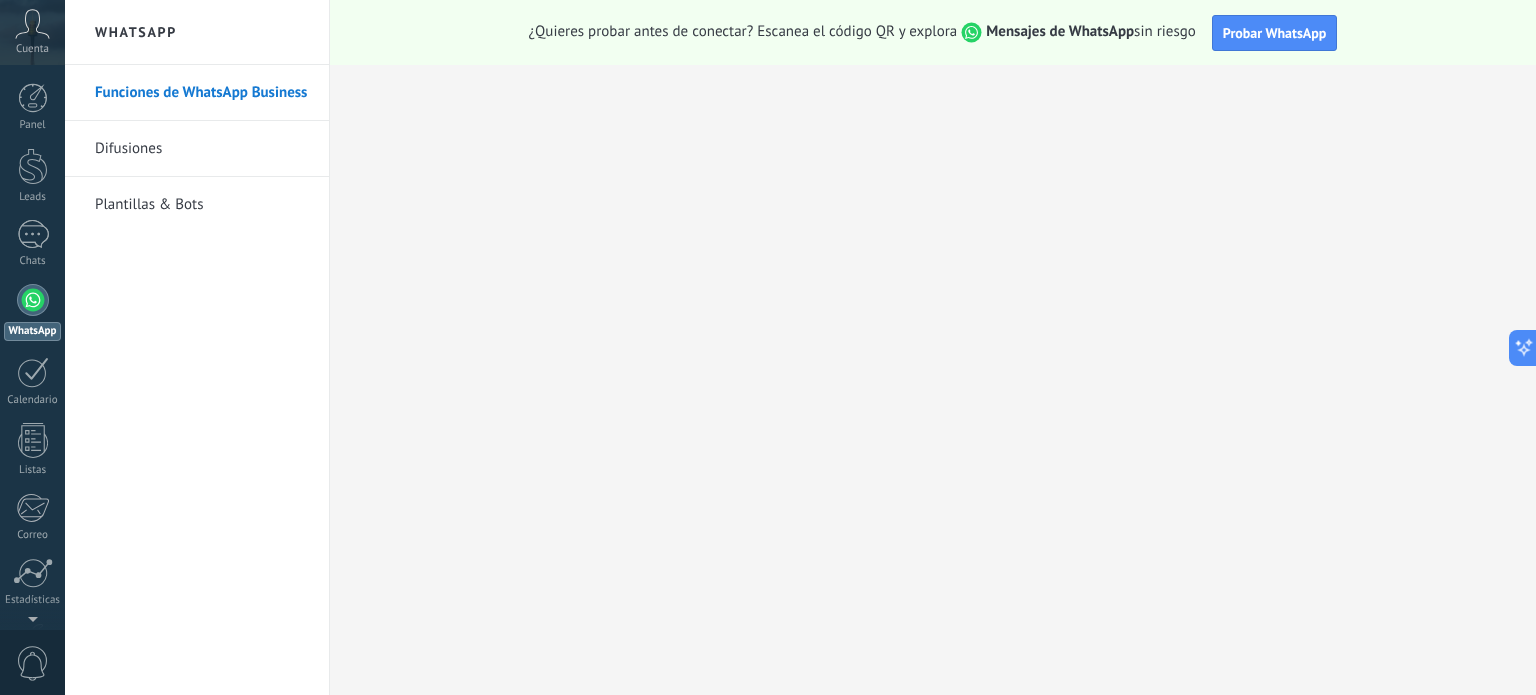 click on "Difusiones" at bounding box center [202, 149] 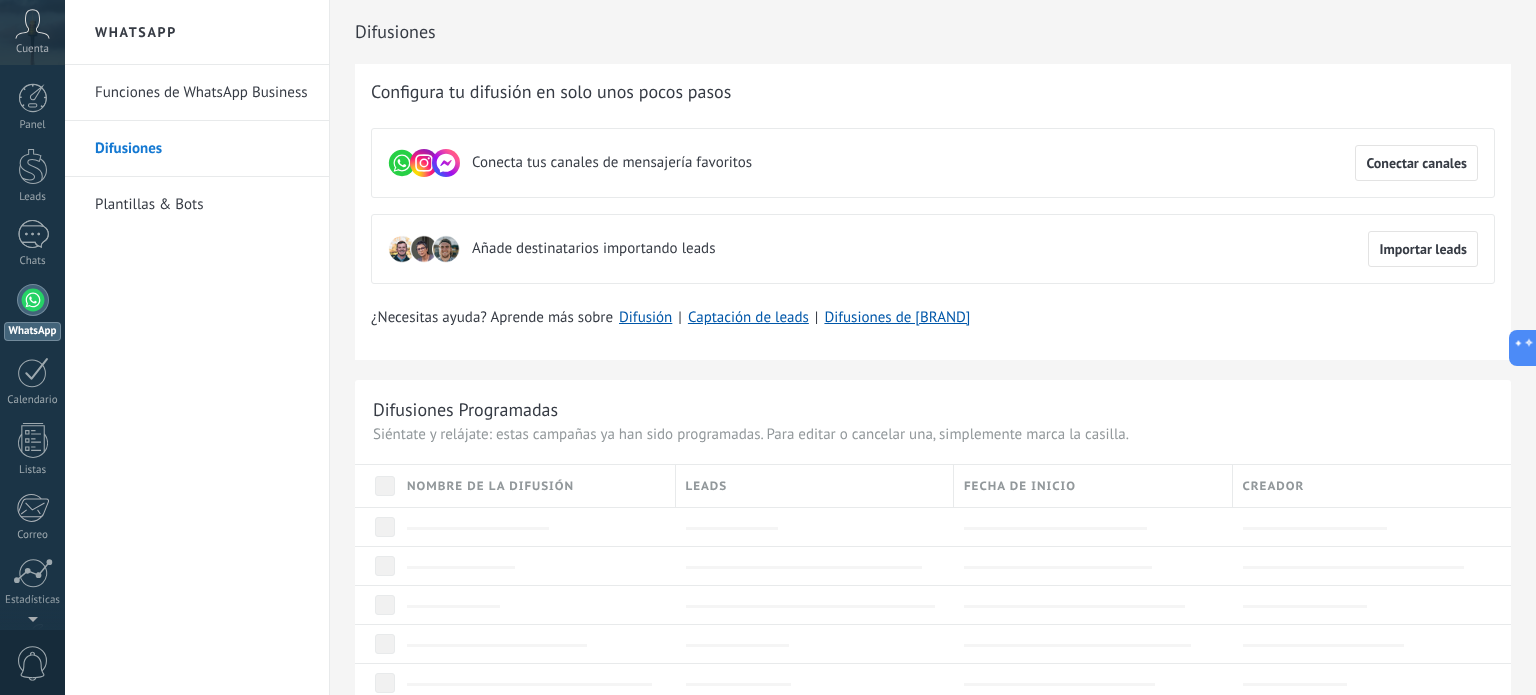 click at bounding box center (33, 300) 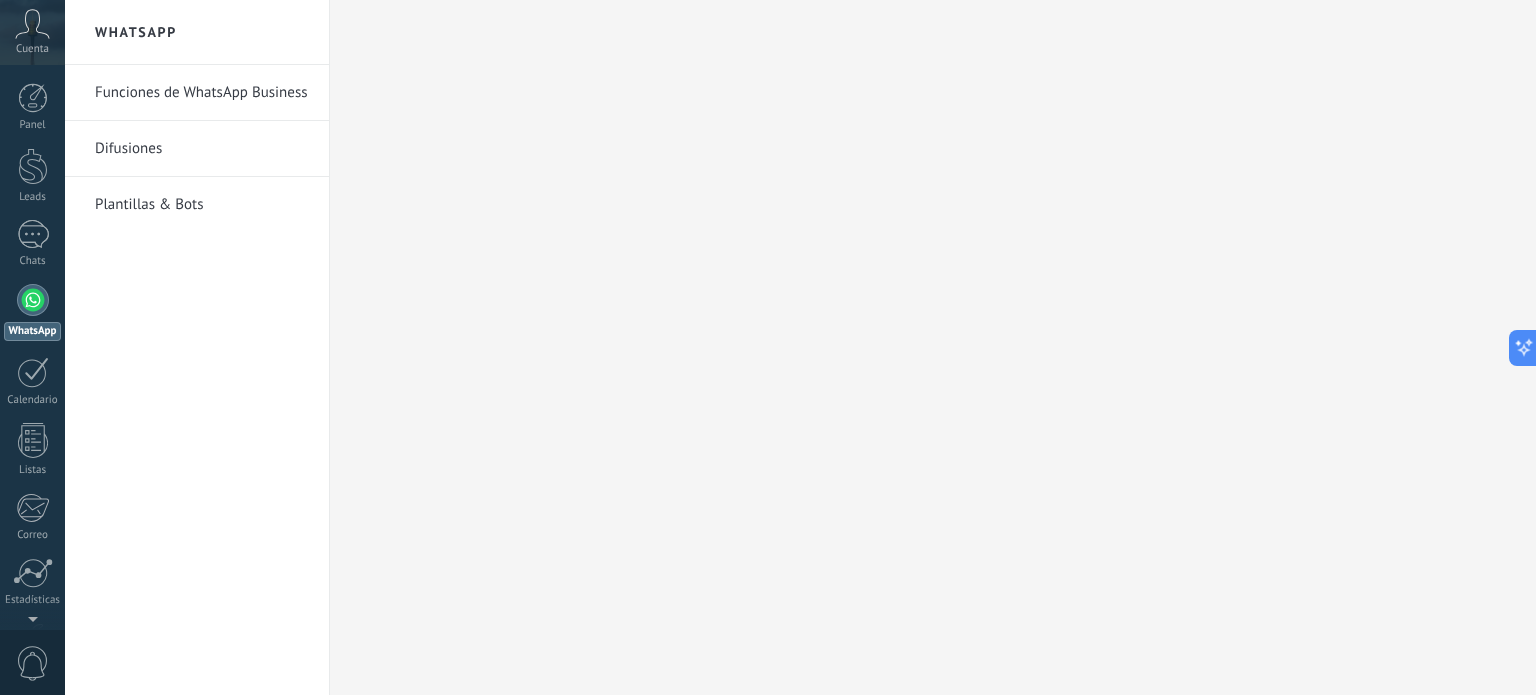 click on "WhatsApp" at bounding box center [32, 312] 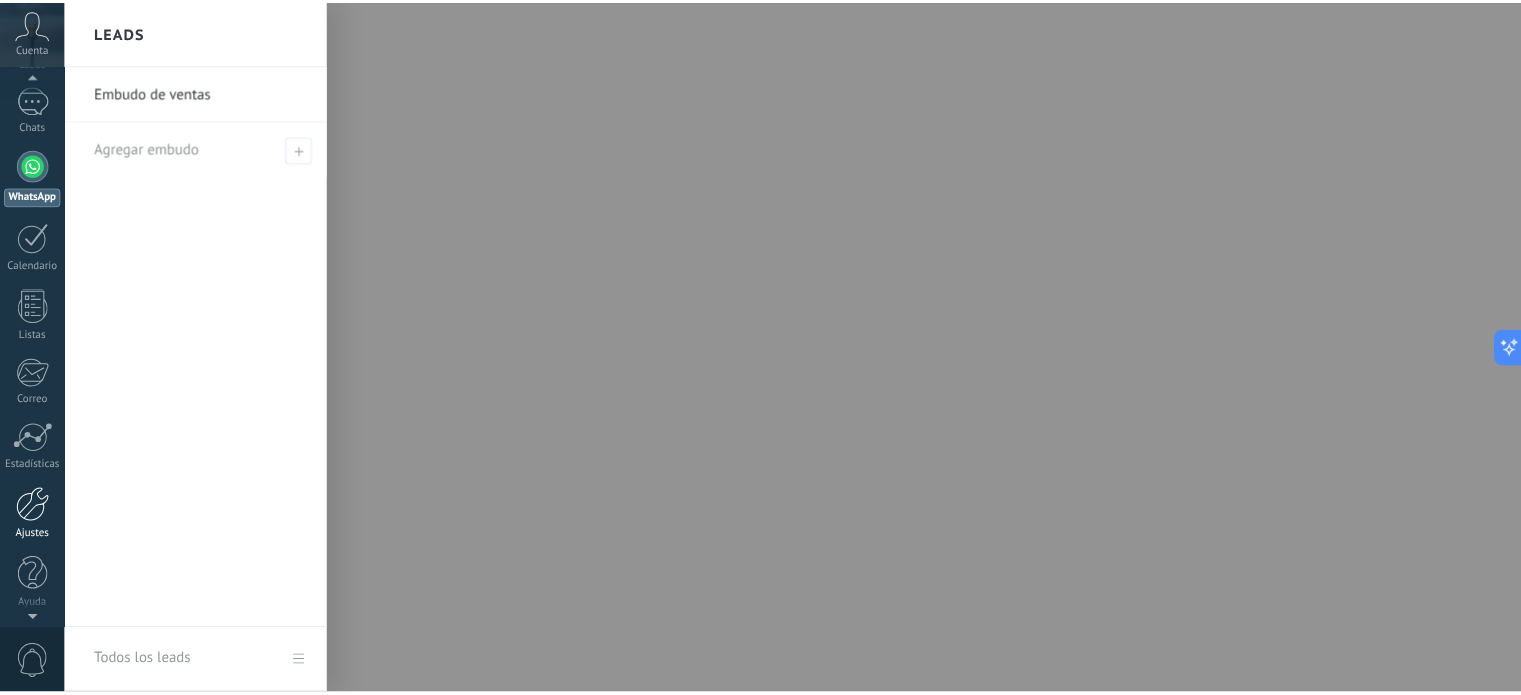 scroll, scrollTop: 136, scrollLeft: 0, axis: vertical 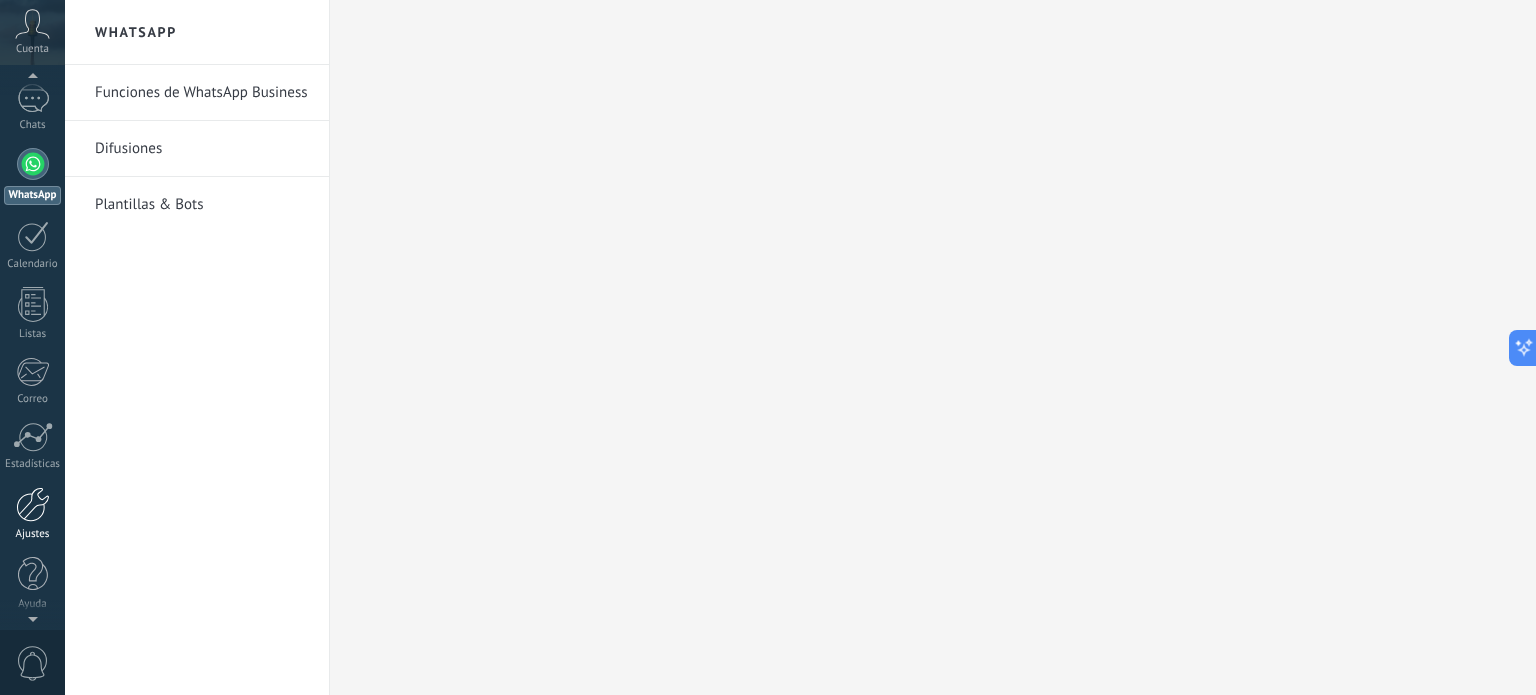 click at bounding box center [33, 504] 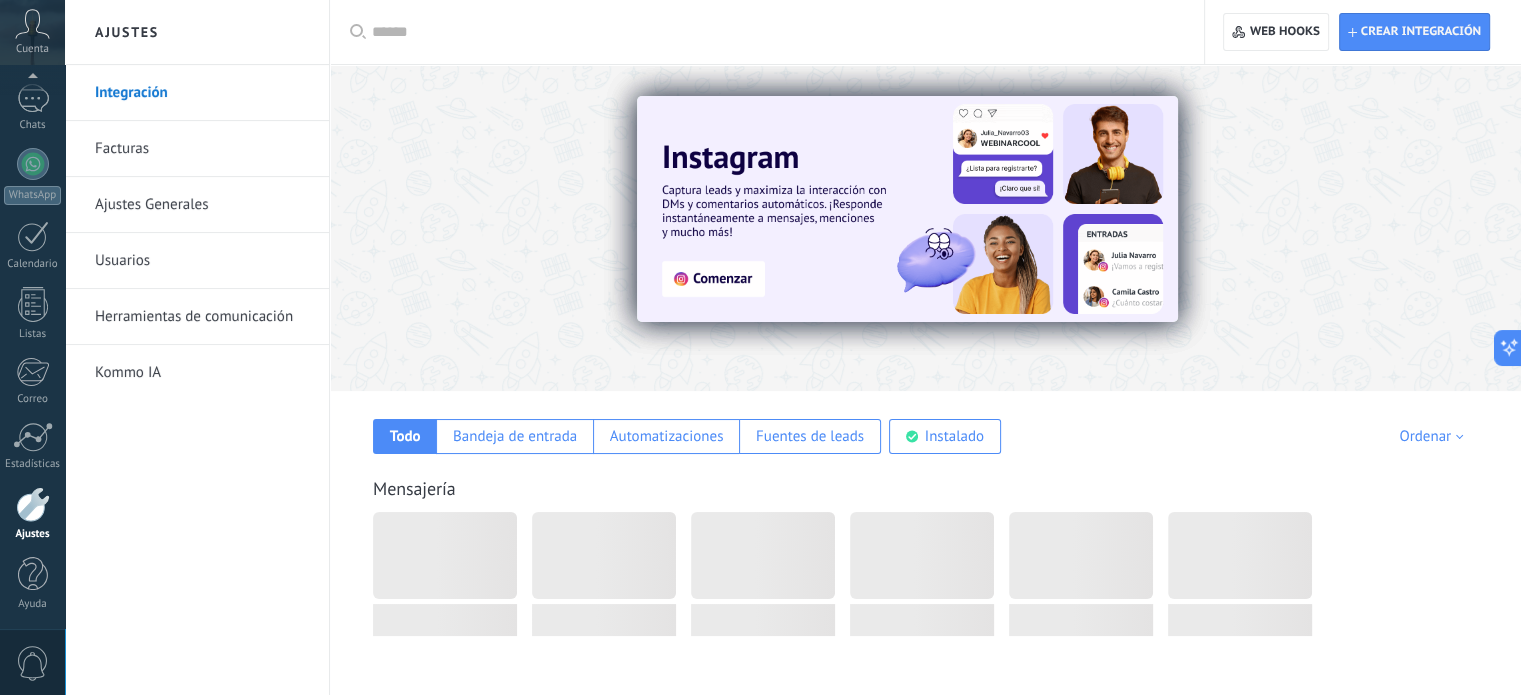 click on "Ajustes Generales" at bounding box center (202, 205) 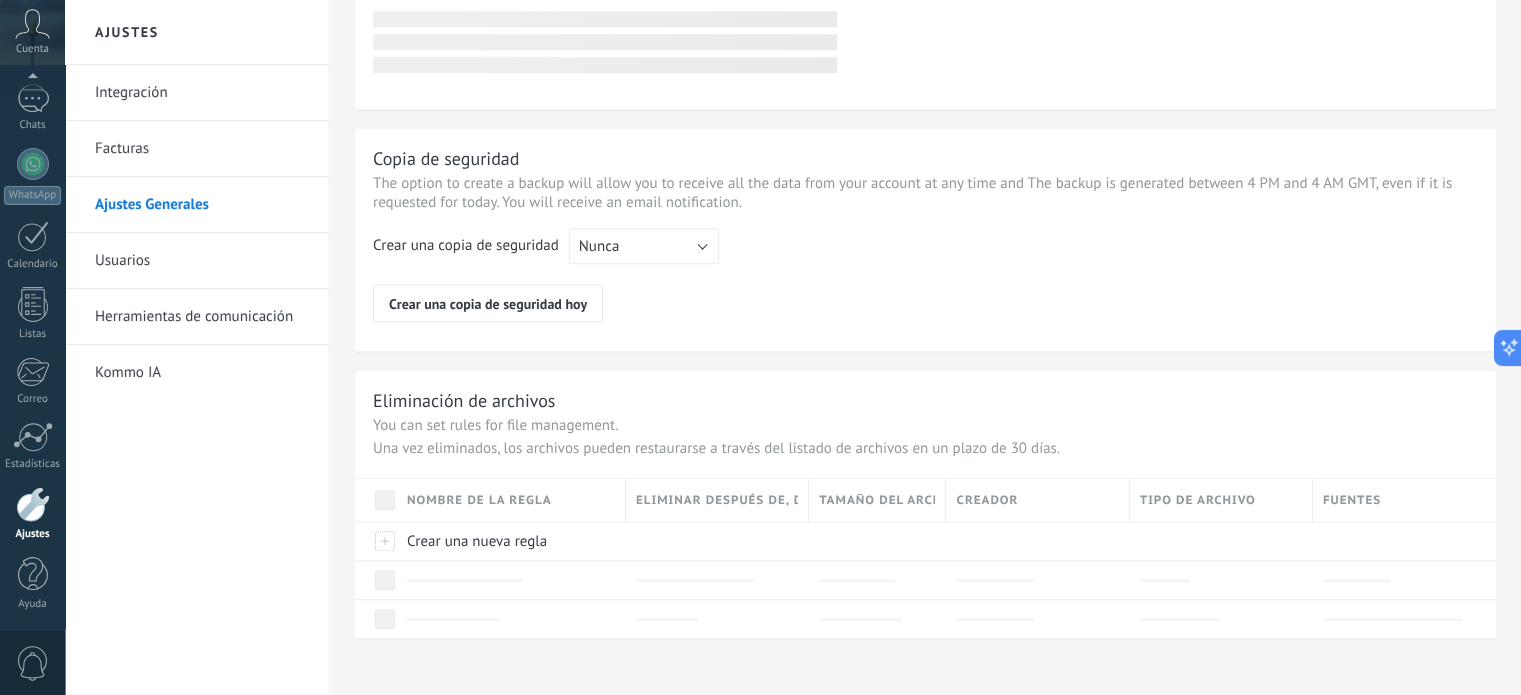 scroll, scrollTop: 1625, scrollLeft: 0, axis: vertical 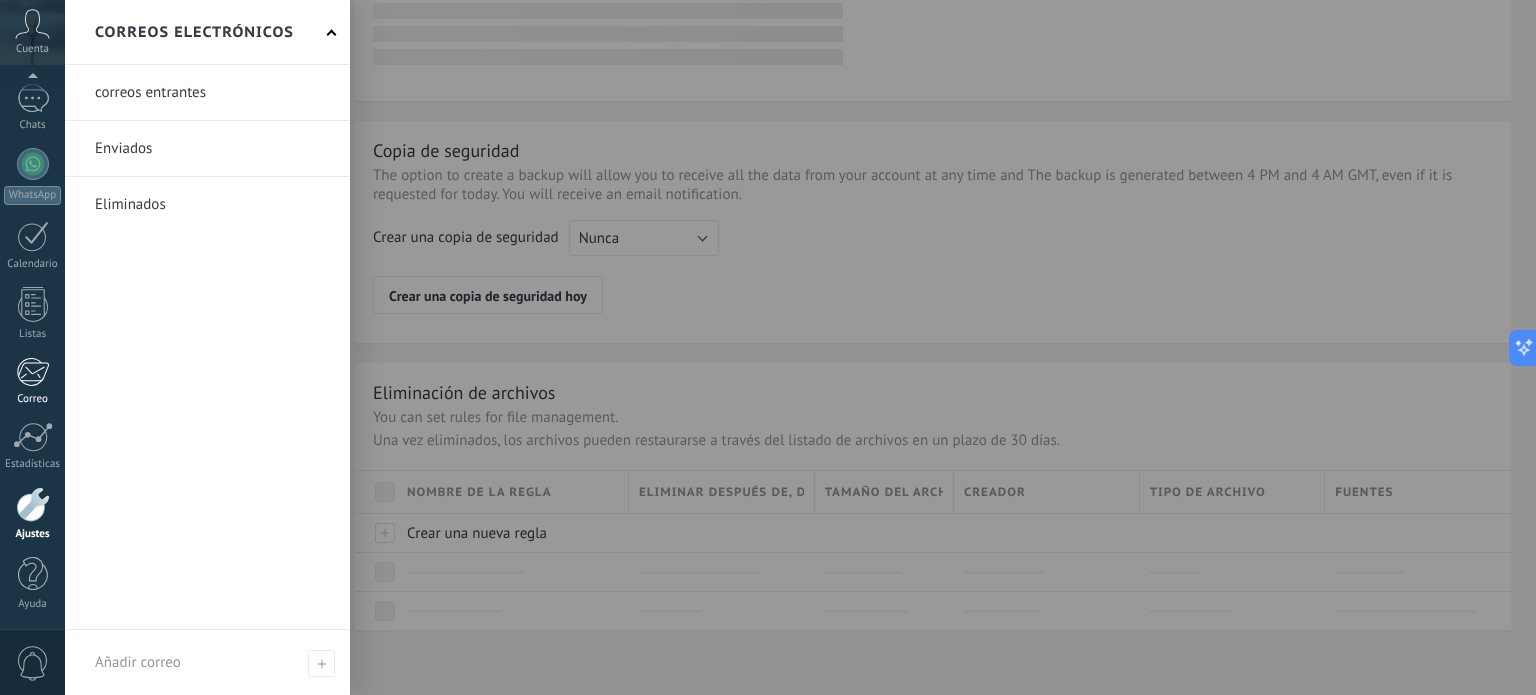 click at bounding box center [32, 372] 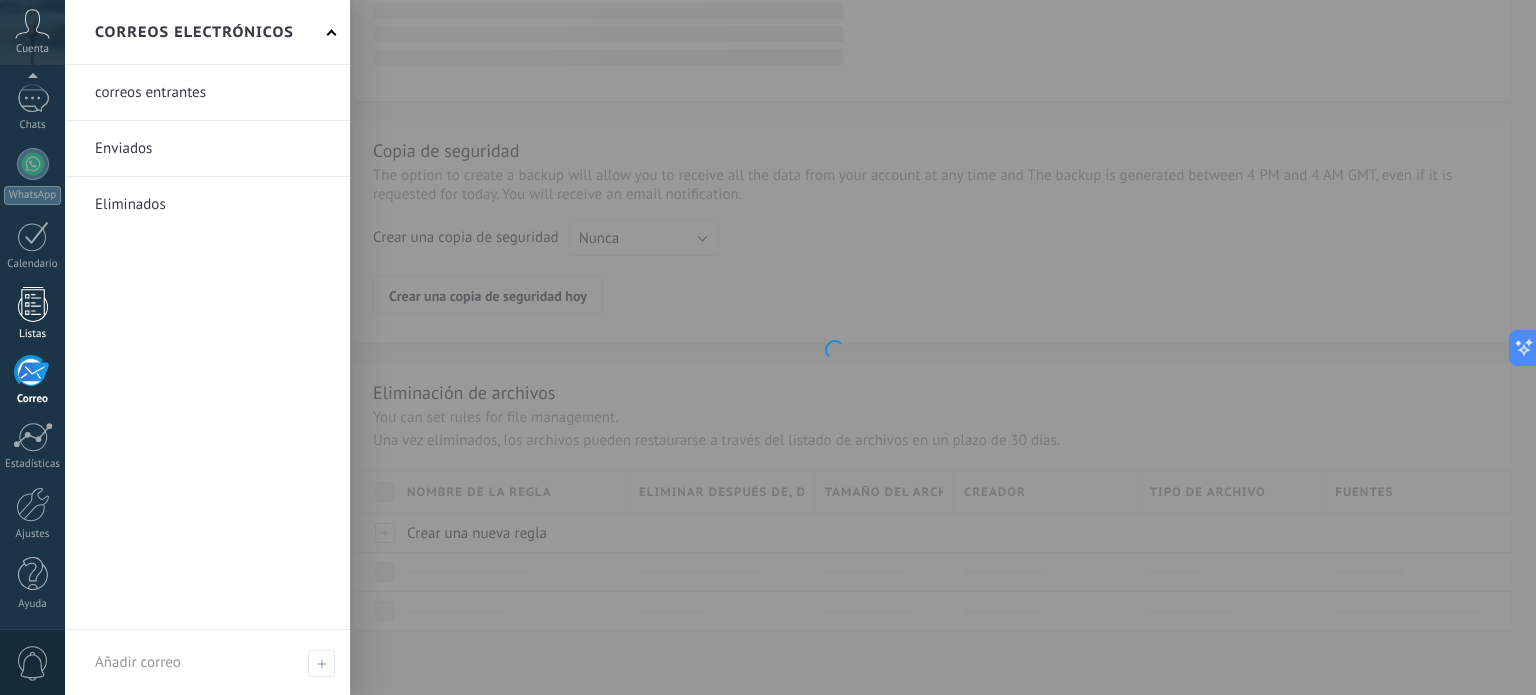 click on "Listas" at bounding box center (32, 314) 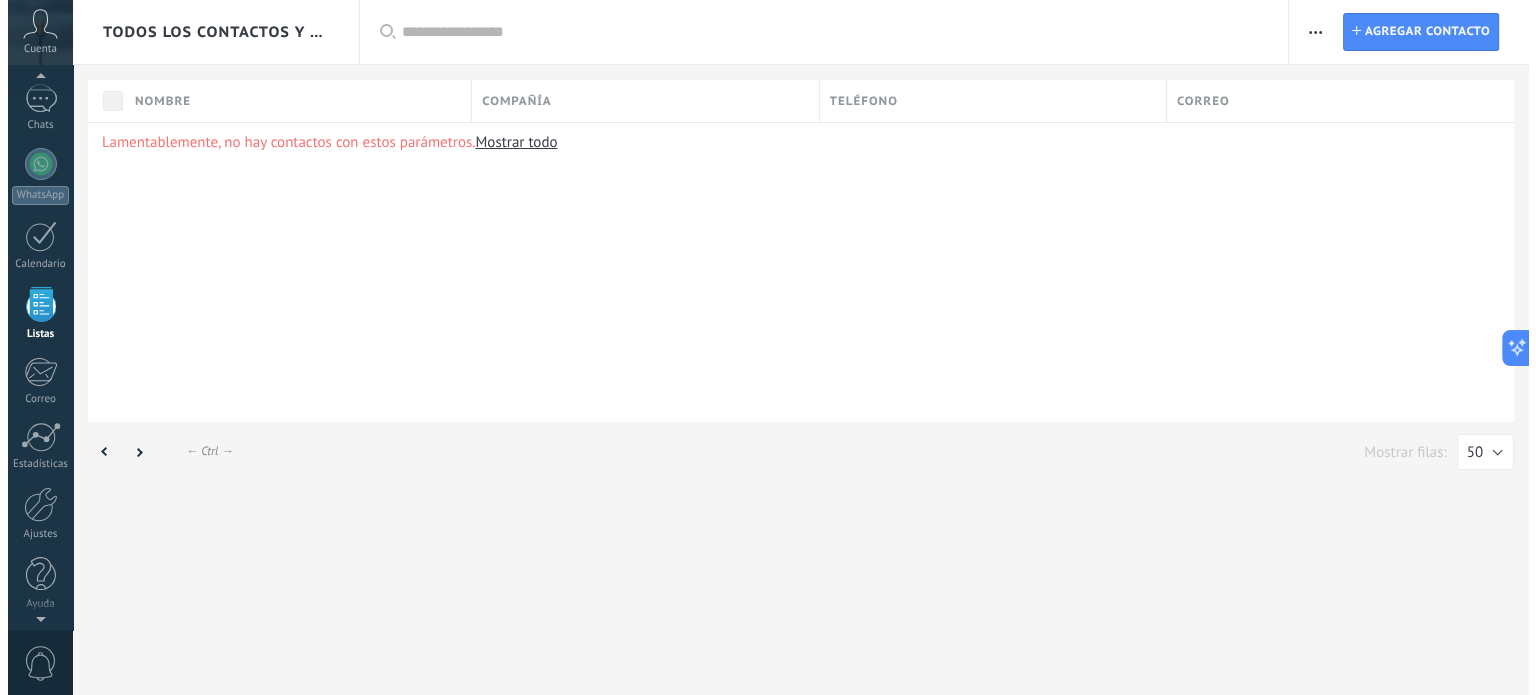 scroll, scrollTop: 0, scrollLeft: 0, axis: both 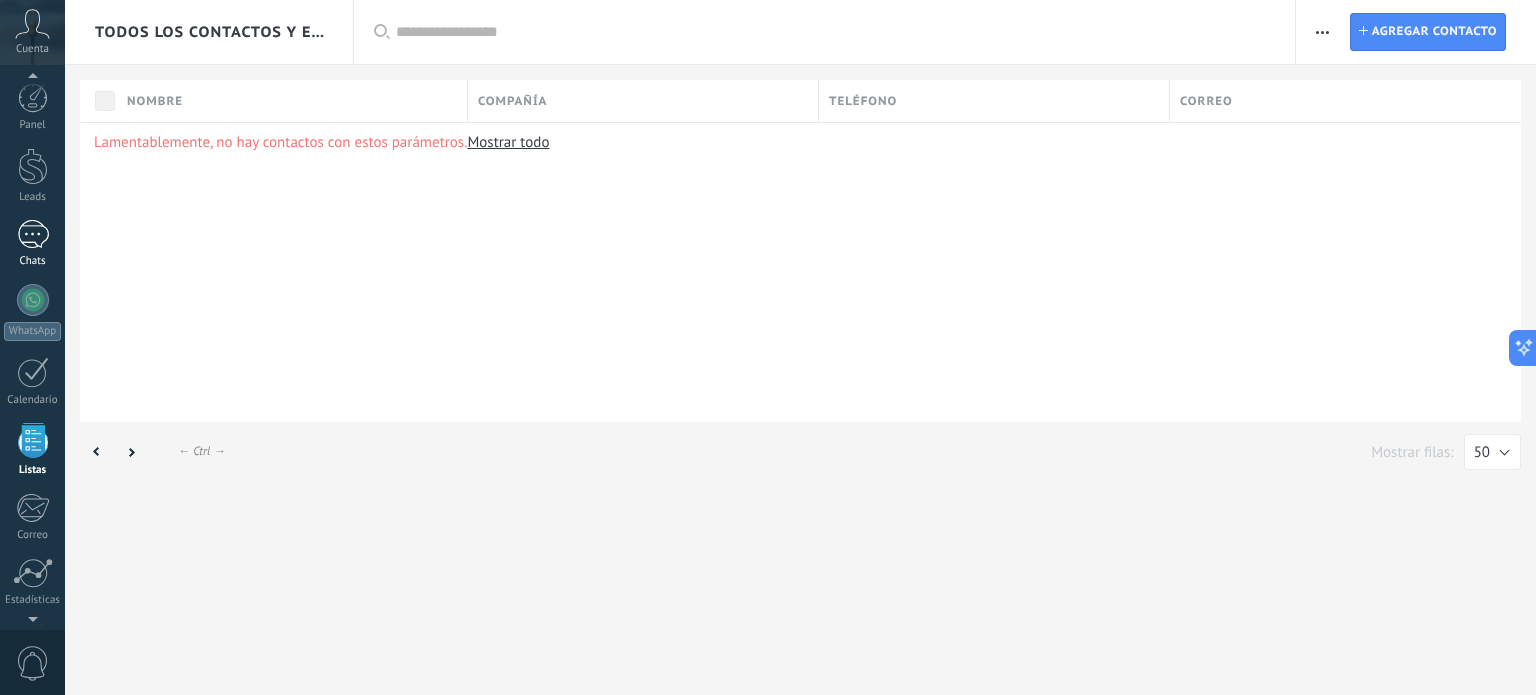 click at bounding box center [33, 234] 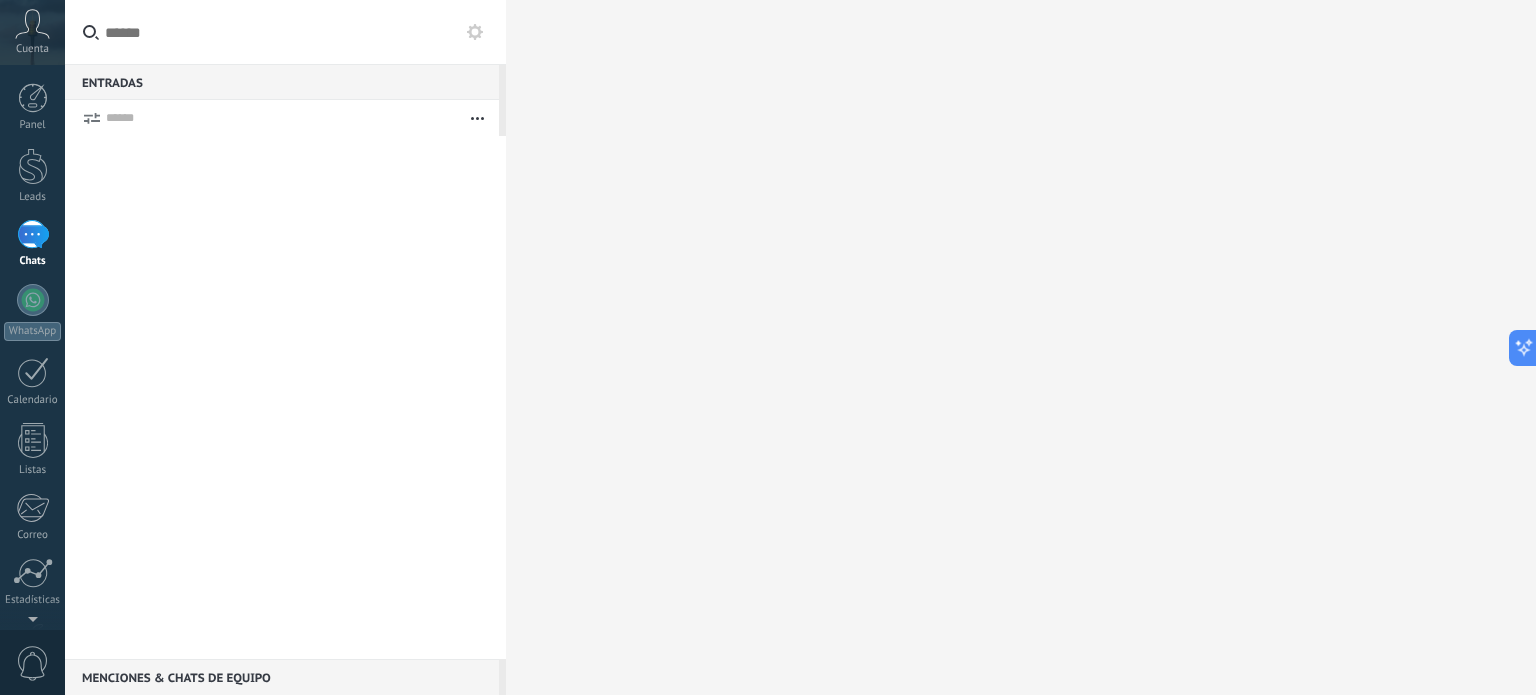 click on "Entradas 0" at bounding box center [282, 82] 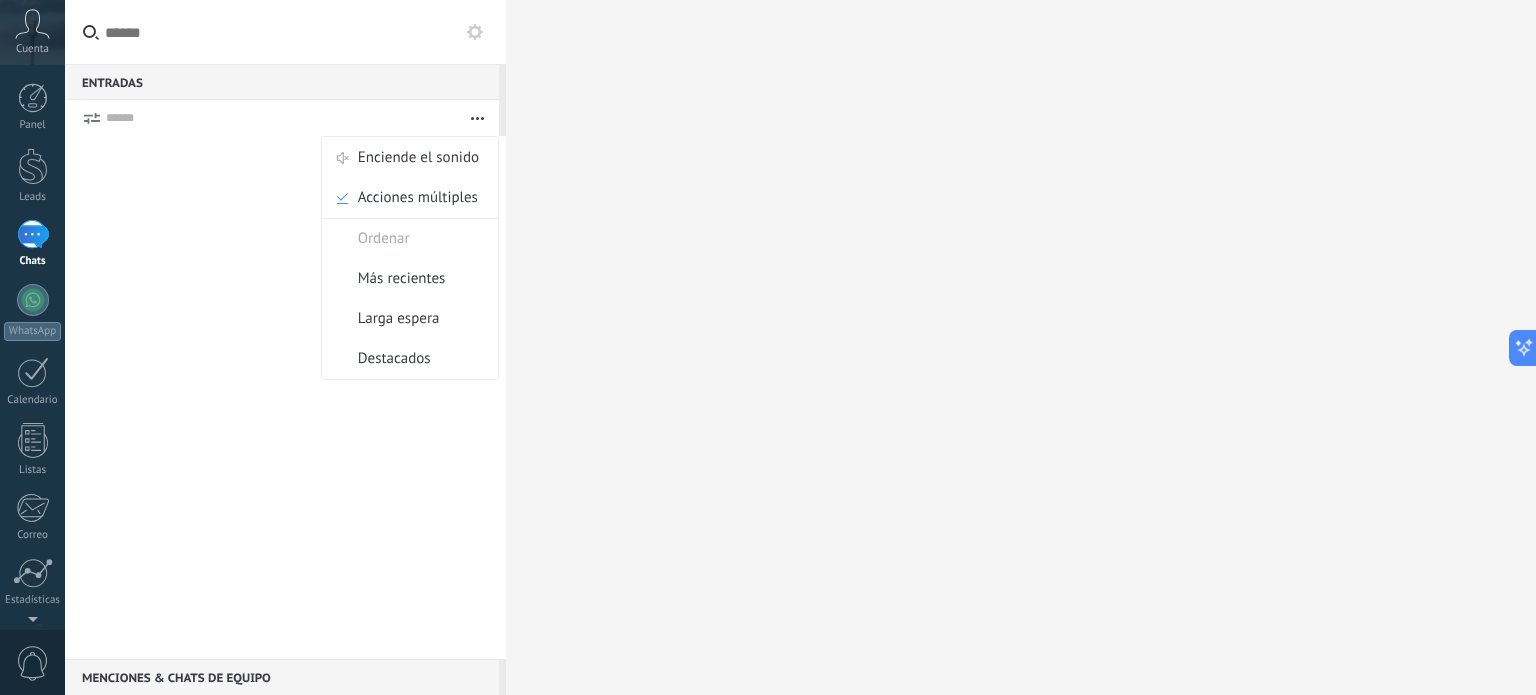 click at bounding box center [477, 118] 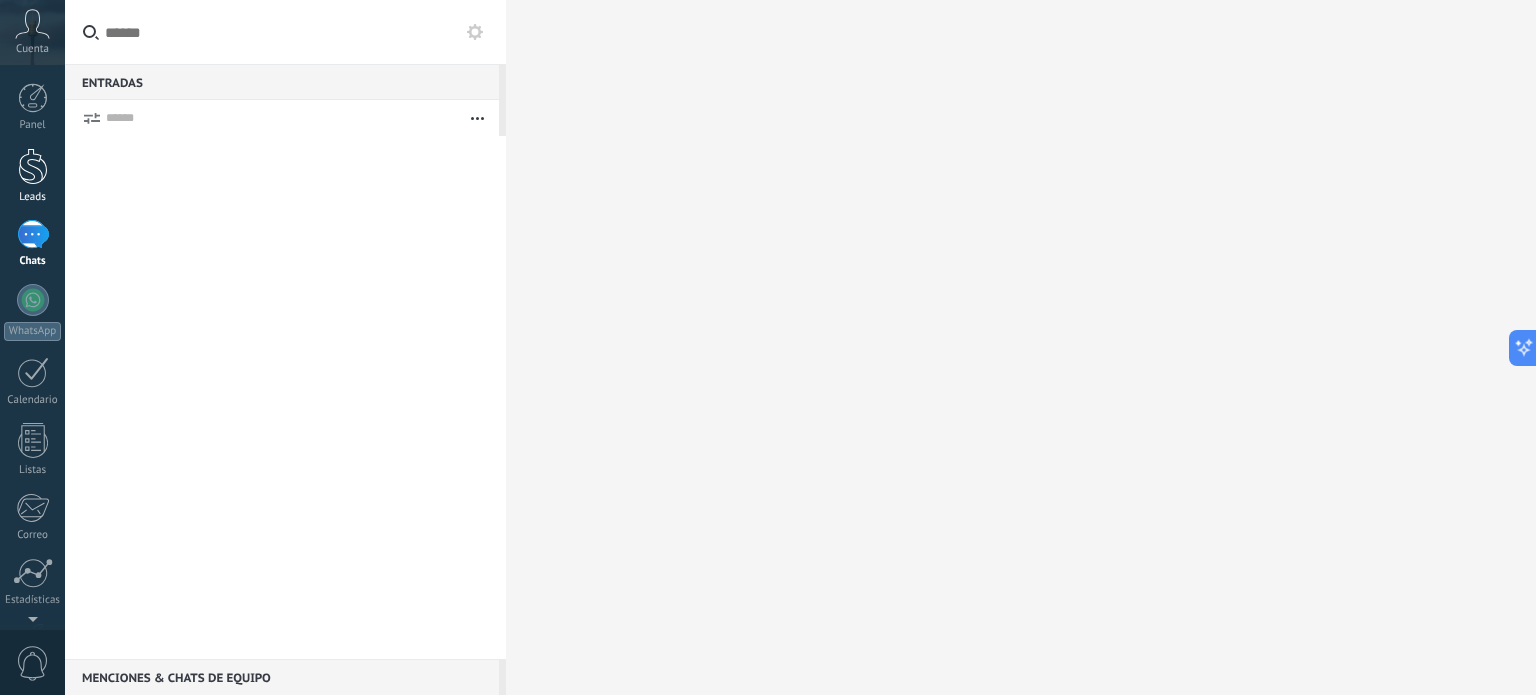 click at bounding box center (33, 166) 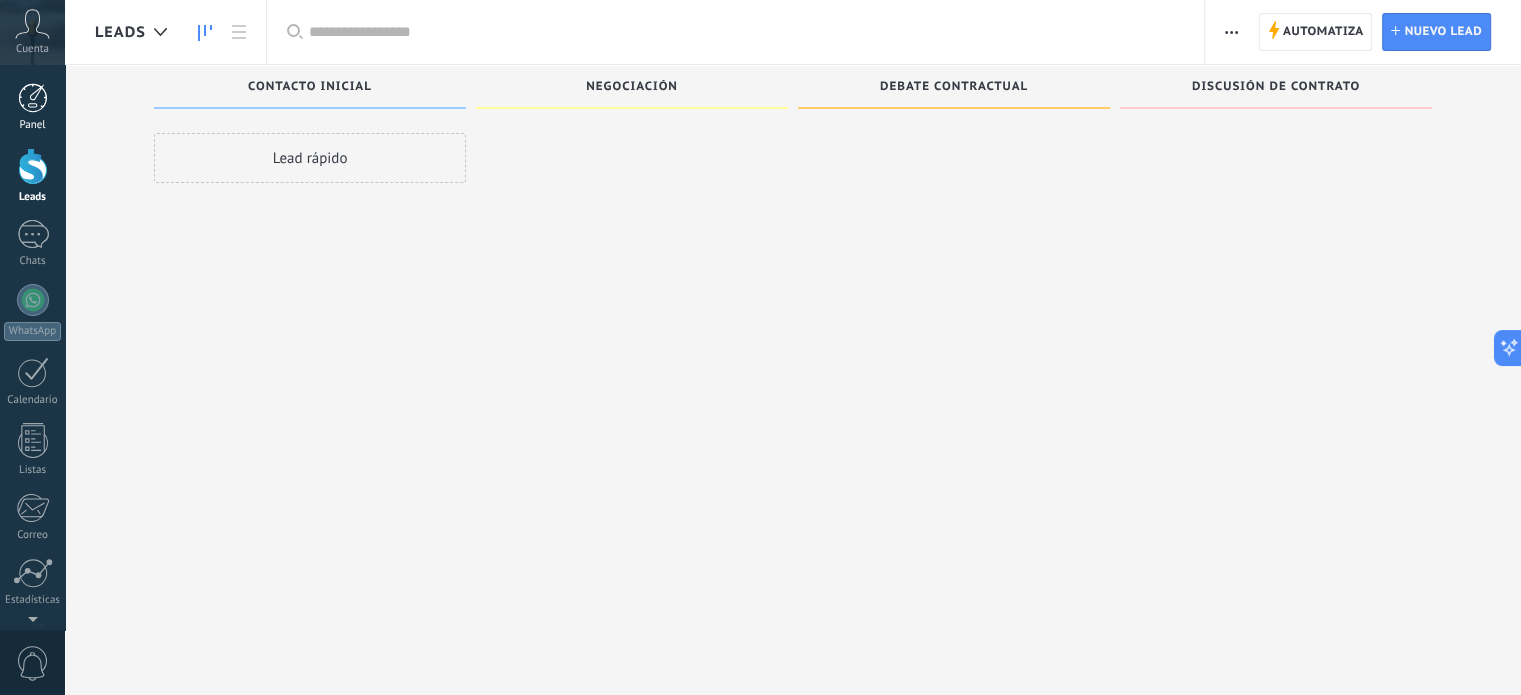 click at bounding box center (33, 98) 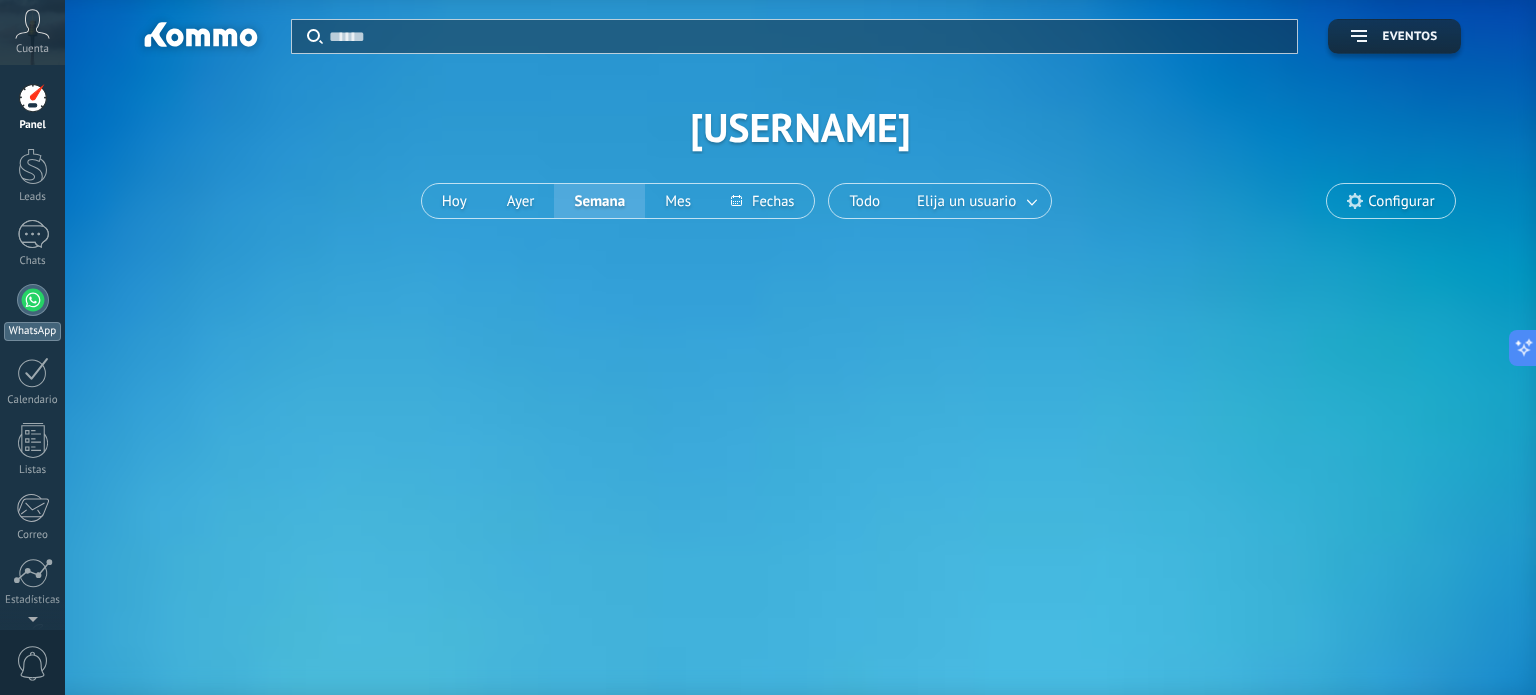 click at bounding box center [33, 300] 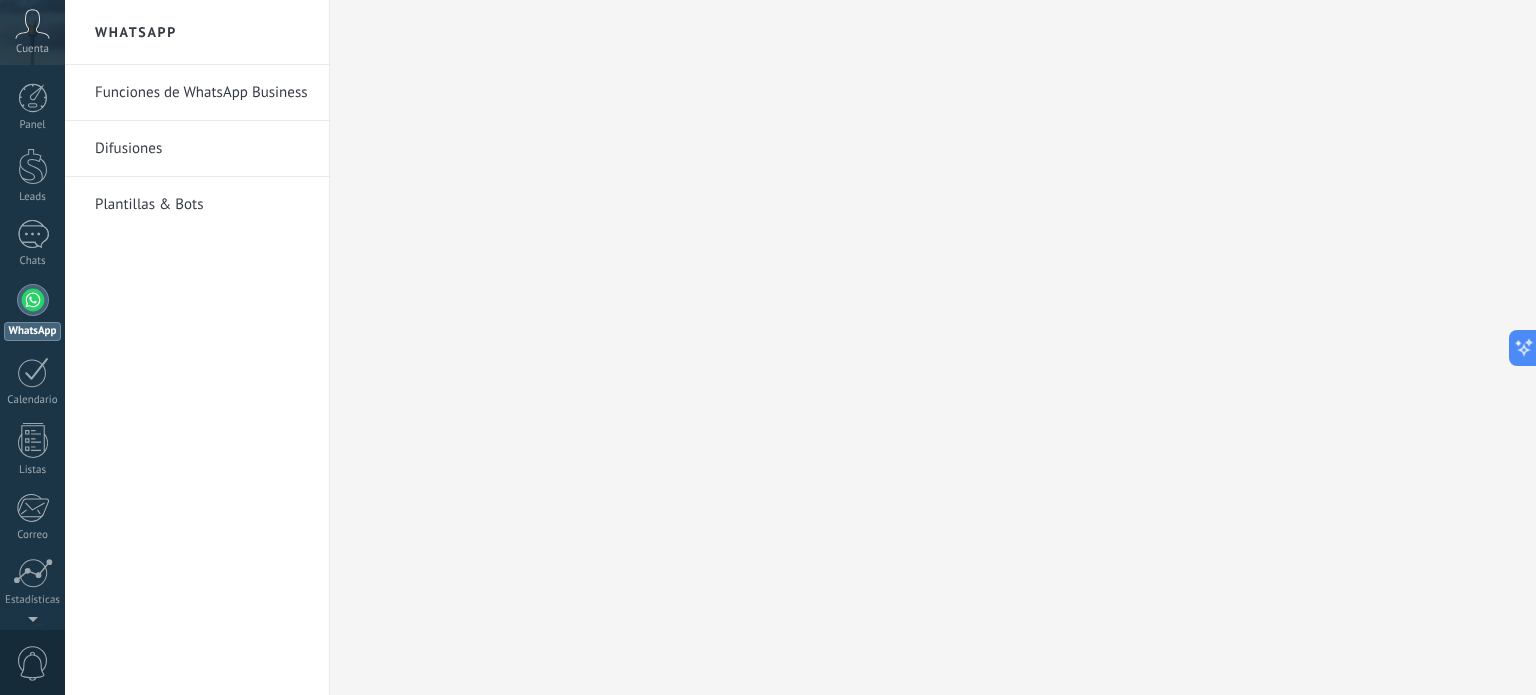 click on "Plantillas & Bots" at bounding box center (202, 205) 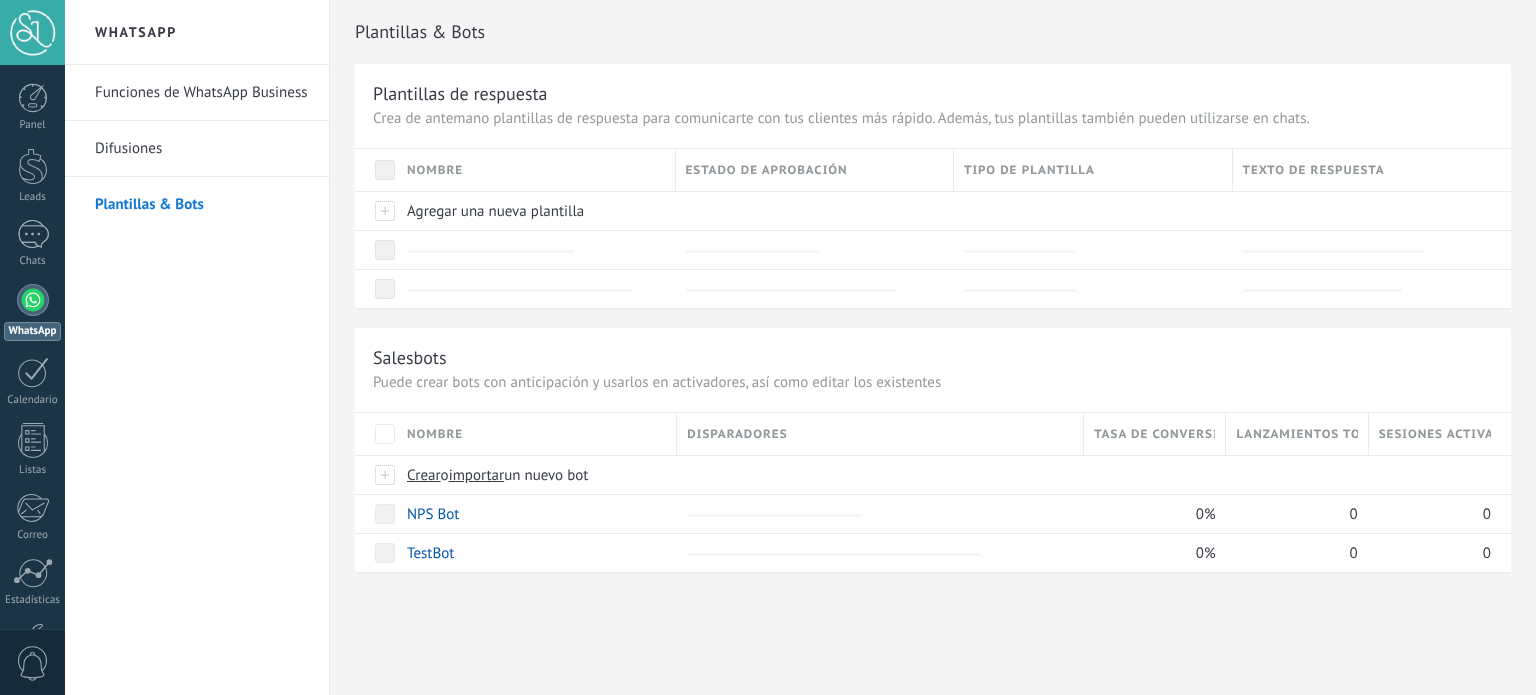 scroll, scrollTop: 0, scrollLeft: 0, axis: both 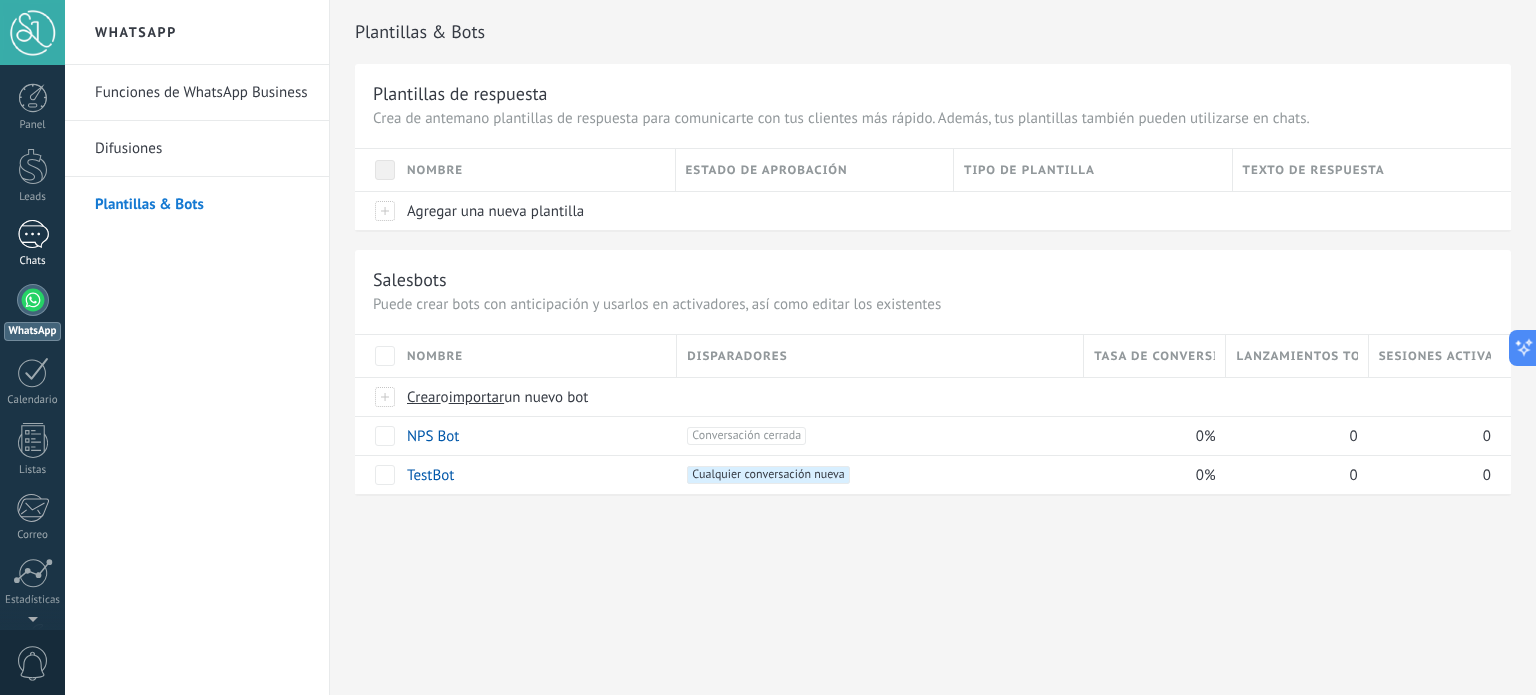 click on "Chats" at bounding box center (32, 244) 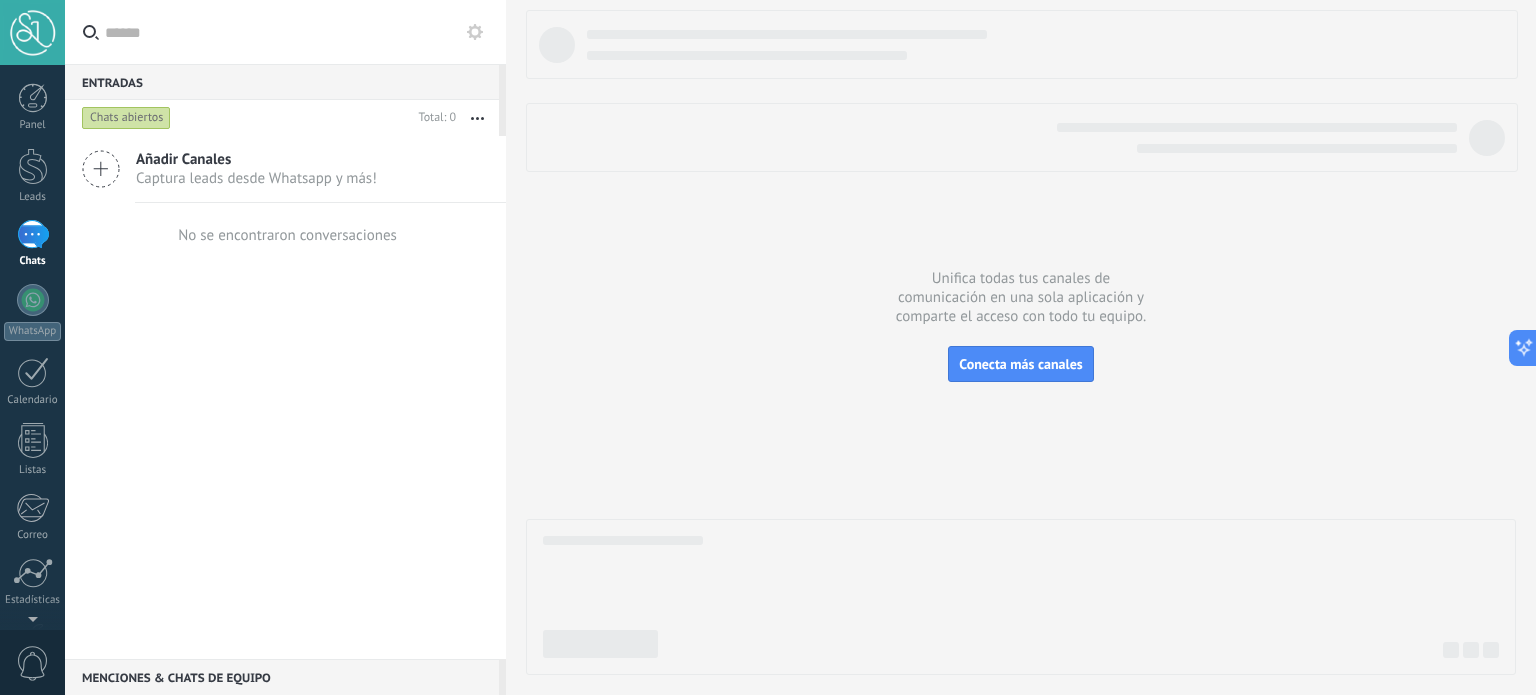 click on "Captura leads desde Whatsapp y más!" at bounding box center (256, 178) 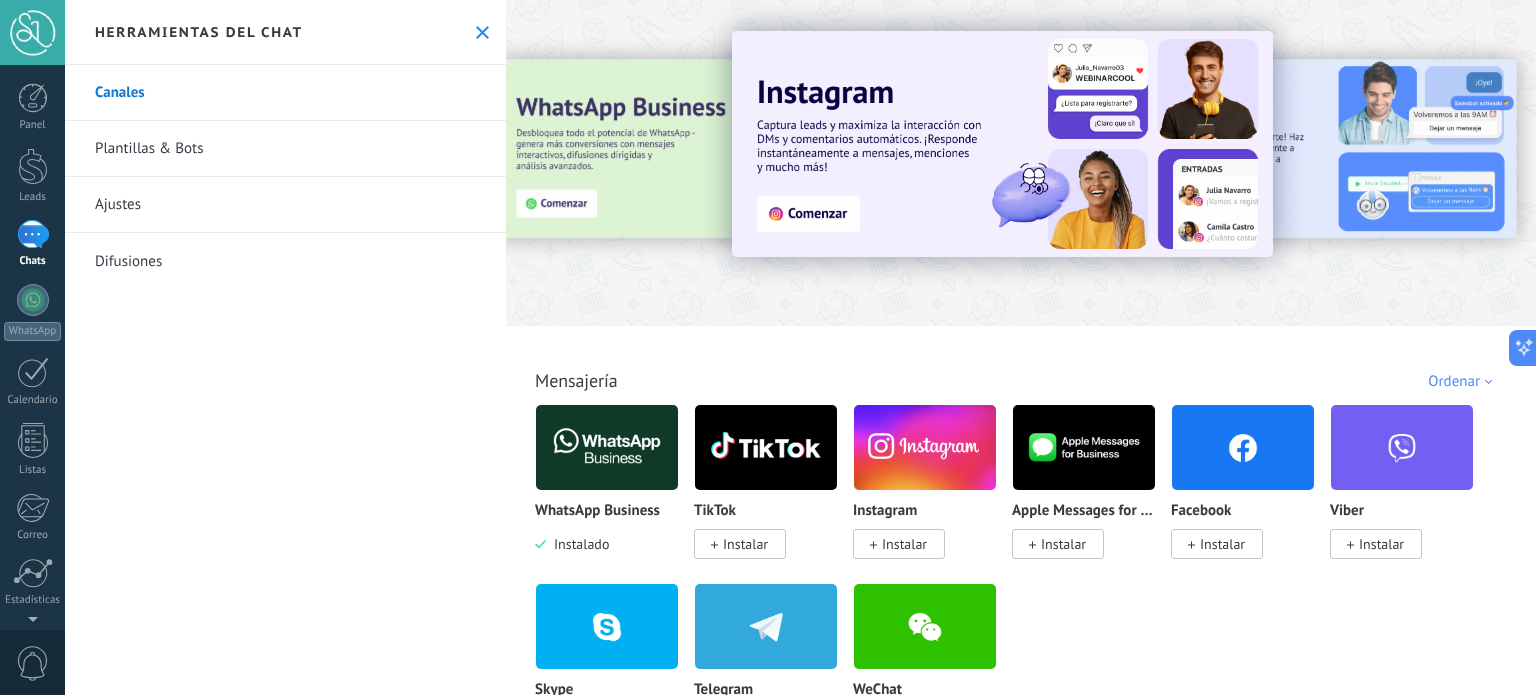 click at bounding box center (607, 447) 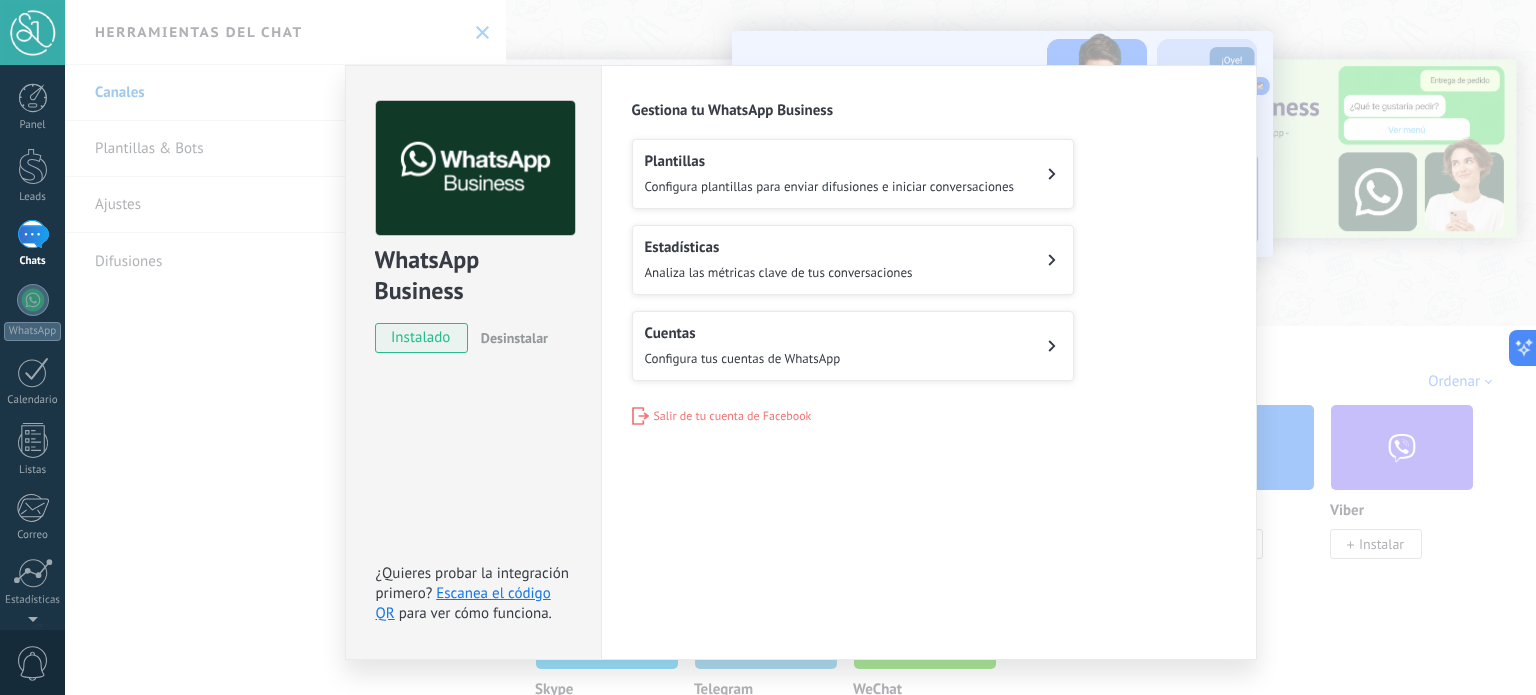 click on "Plantillas Configura plantillas para enviar difusiones e iniciar conversaciones" at bounding box center [853, 174] 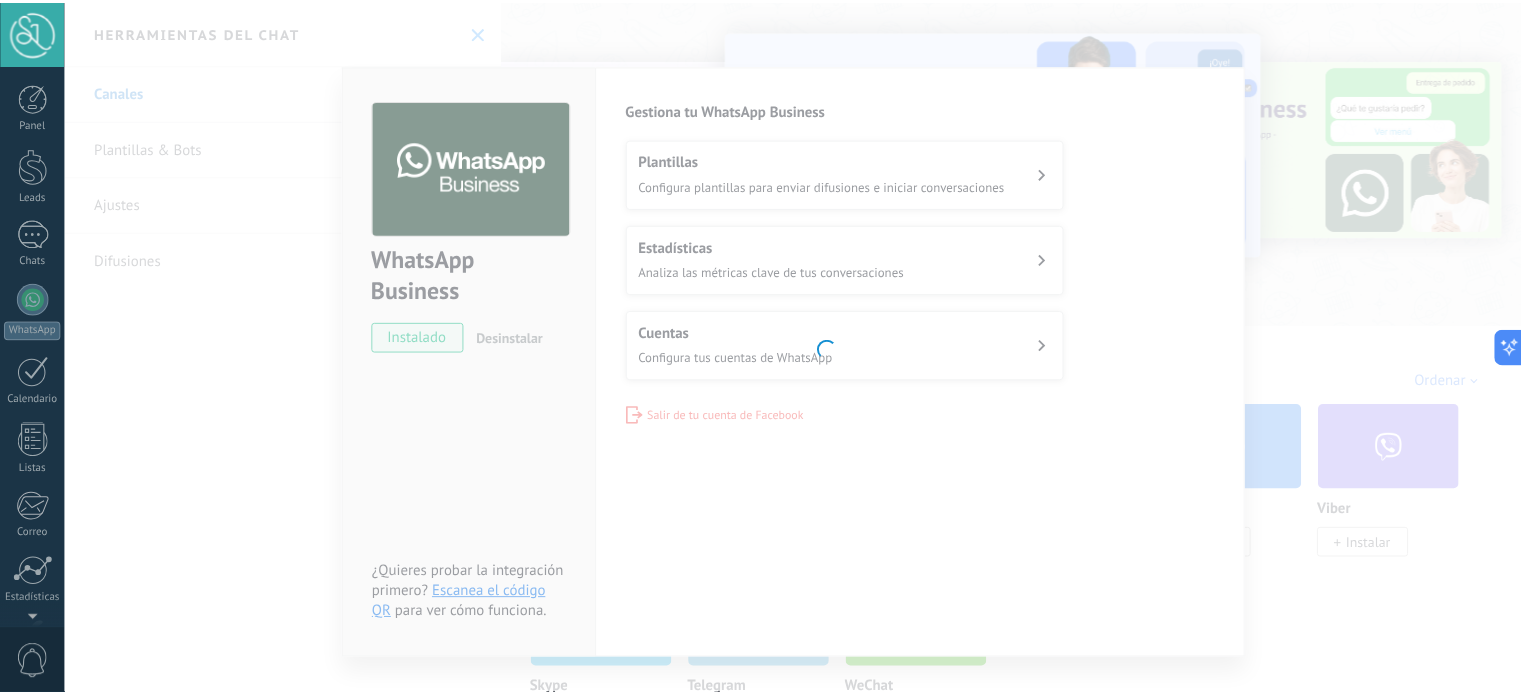 scroll, scrollTop: 136, scrollLeft: 0, axis: vertical 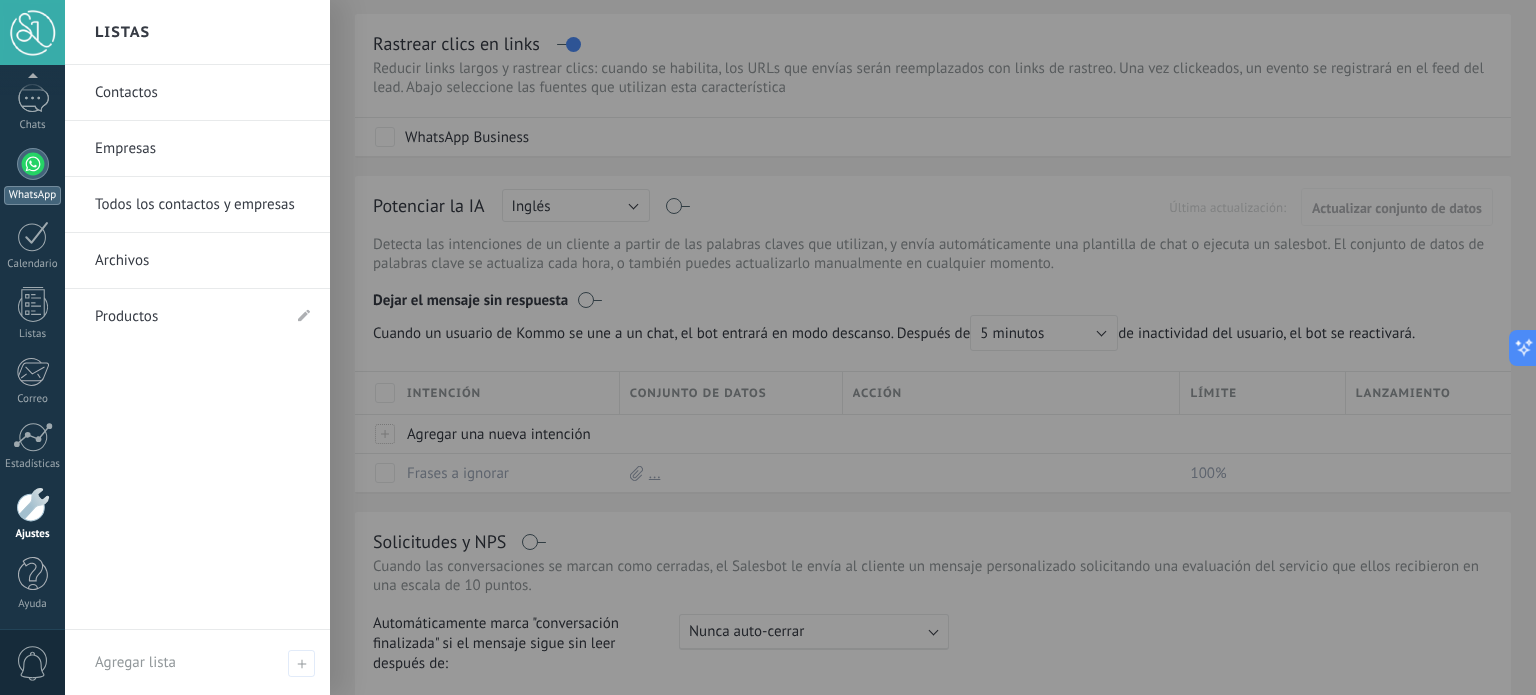 click at bounding box center (33, 164) 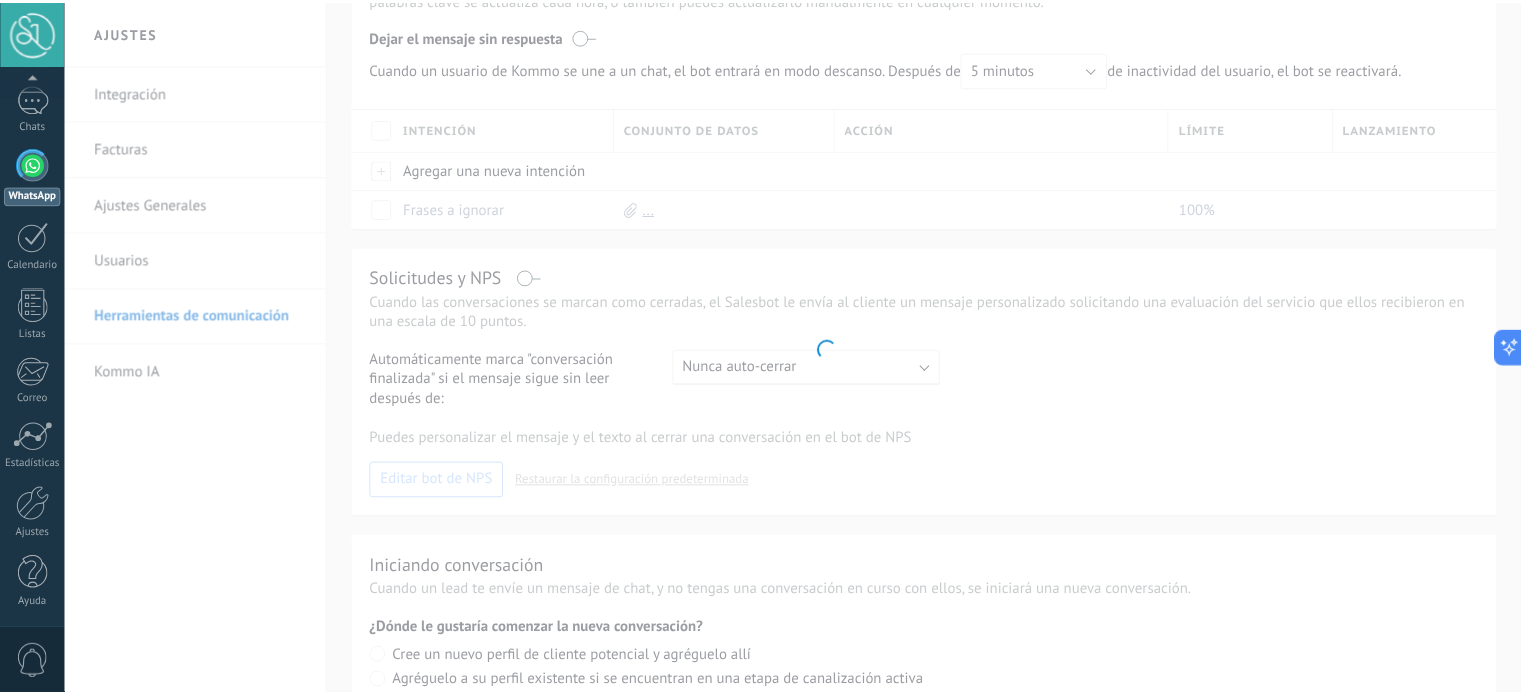 scroll, scrollTop: 236, scrollLeft: 0, axis: vertical 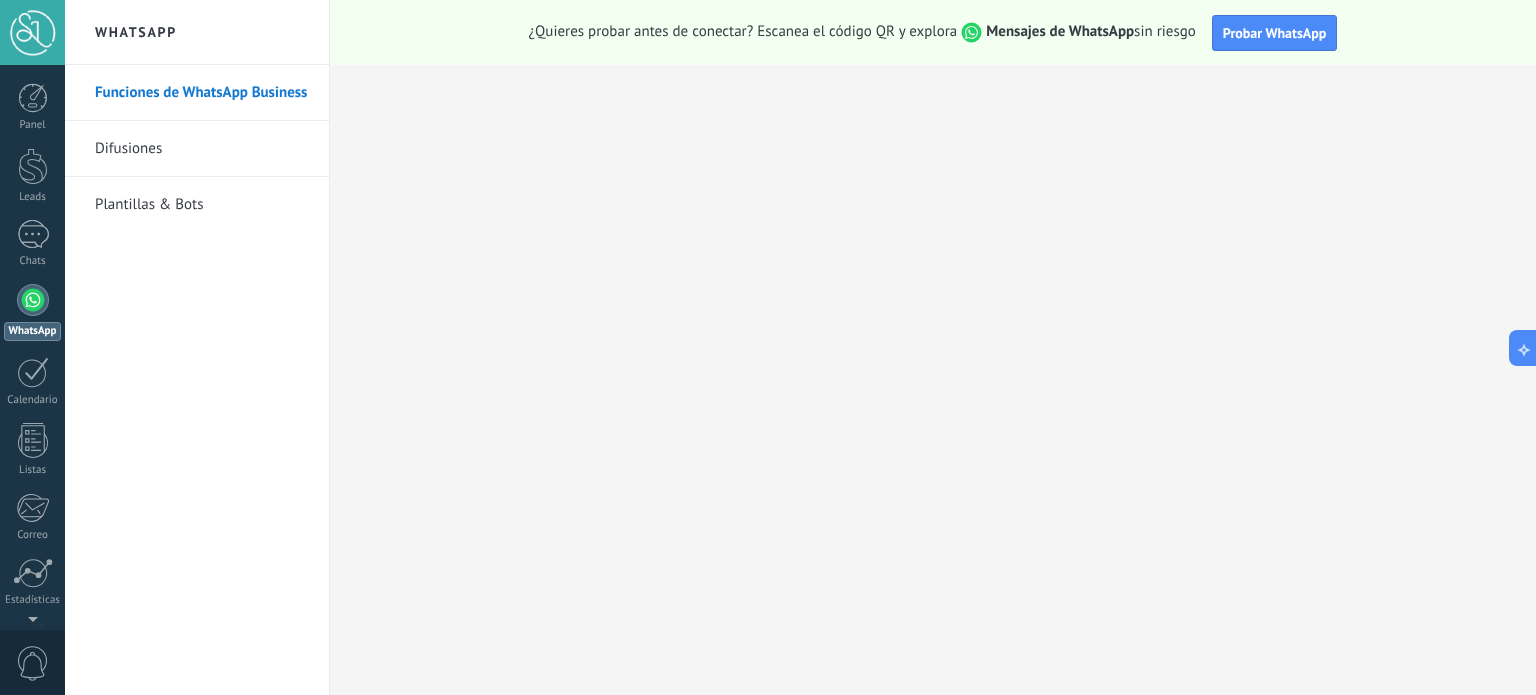 click on "Difusiones" at bounding box center (202, 149) 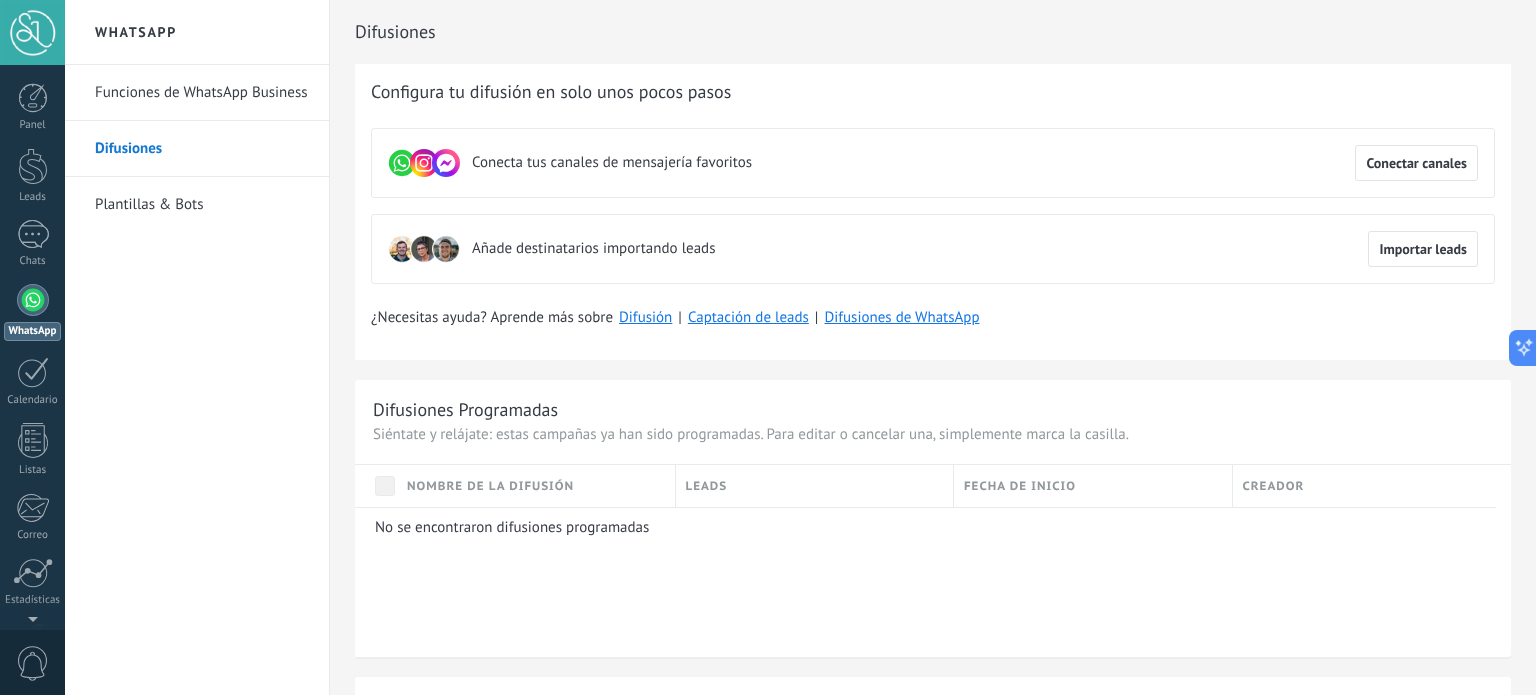click on "Plantillas & Bots" at bounding box center (202, 205) 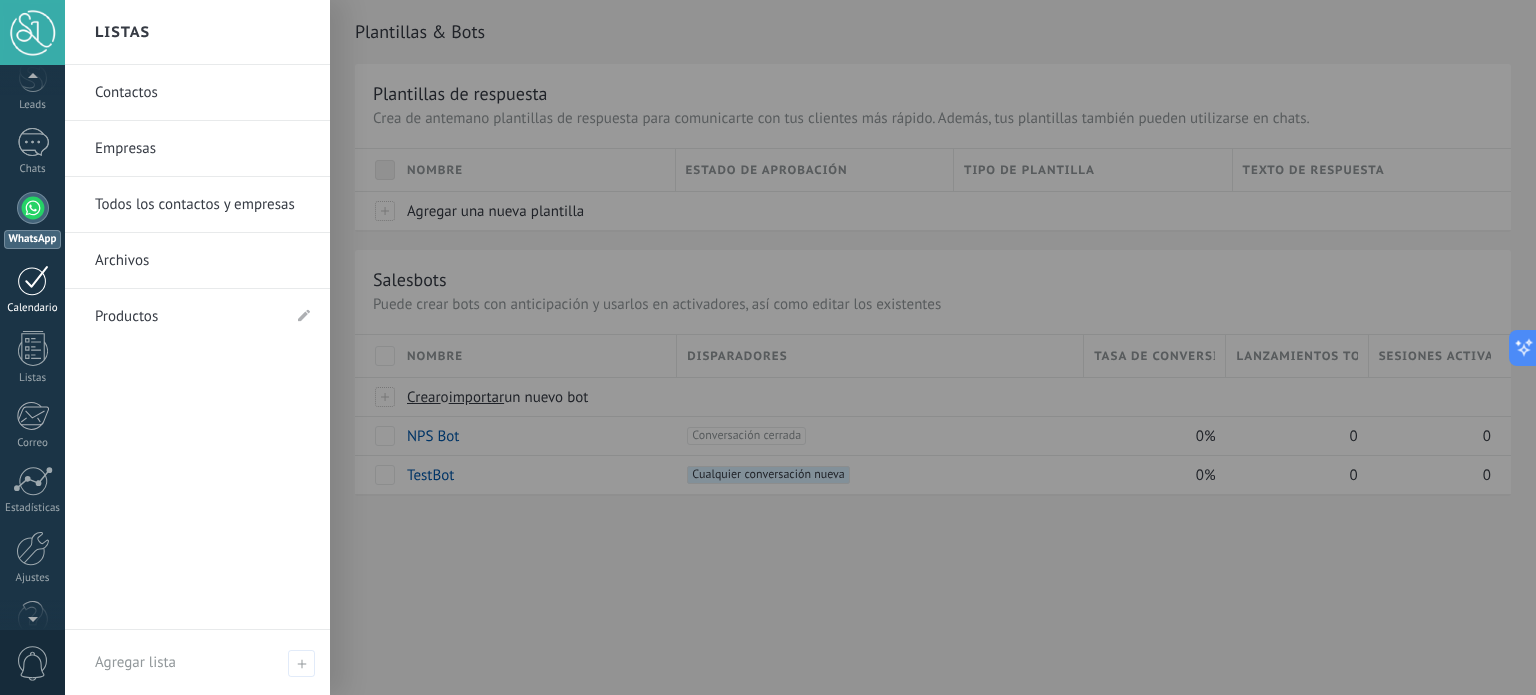 scroll, scrollTop: 100, scrollLeft: 0, axis: vertical 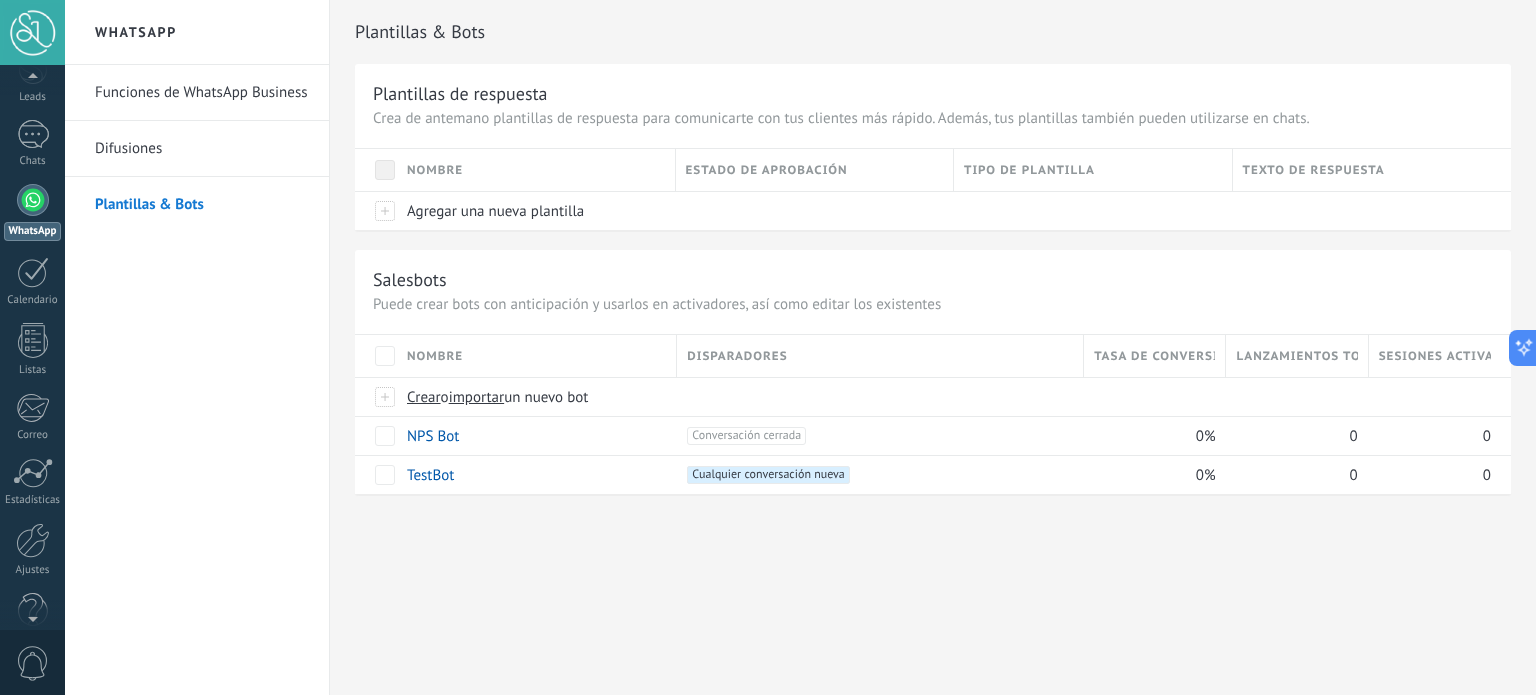 click at bounding box center [33, 200] 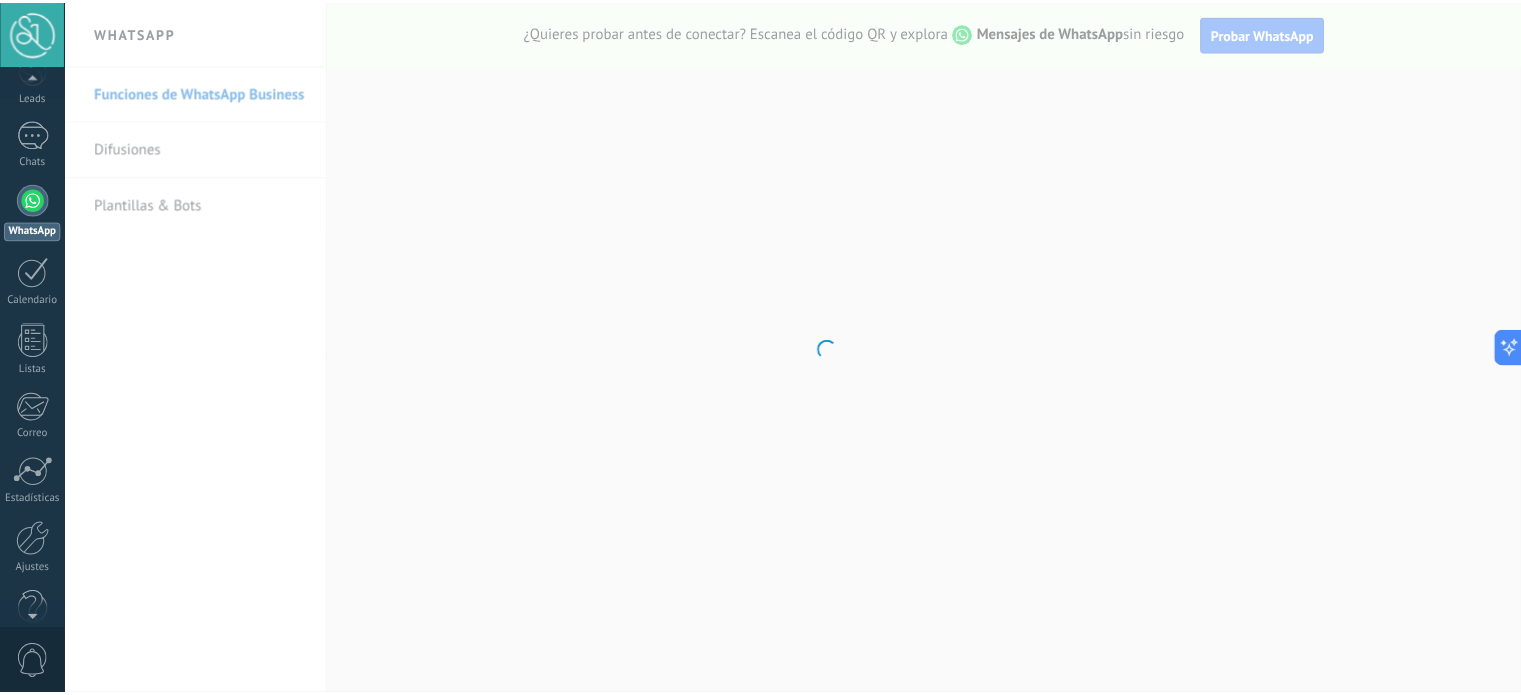 scroll, scrollTop: 0, scrollLeft: 0, axis: both 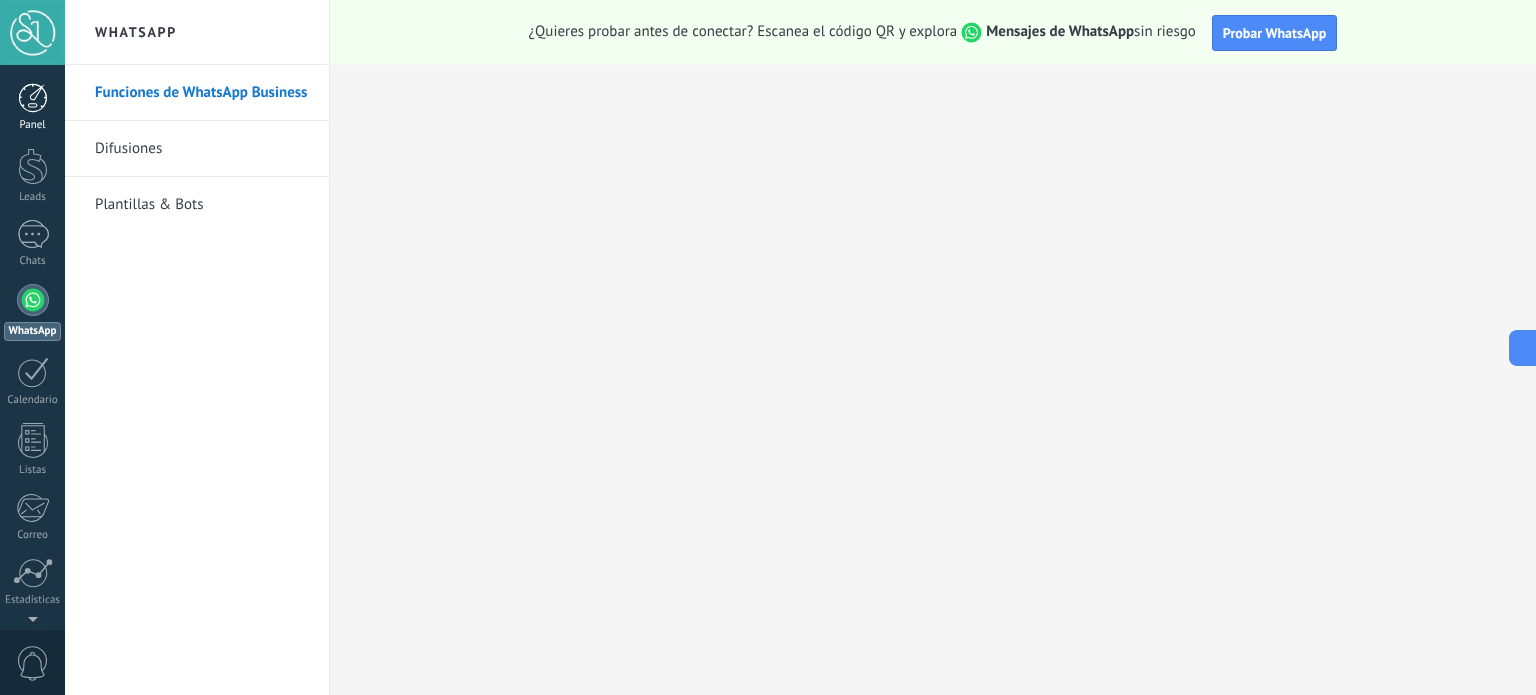 click at bounding box center [33, 98] 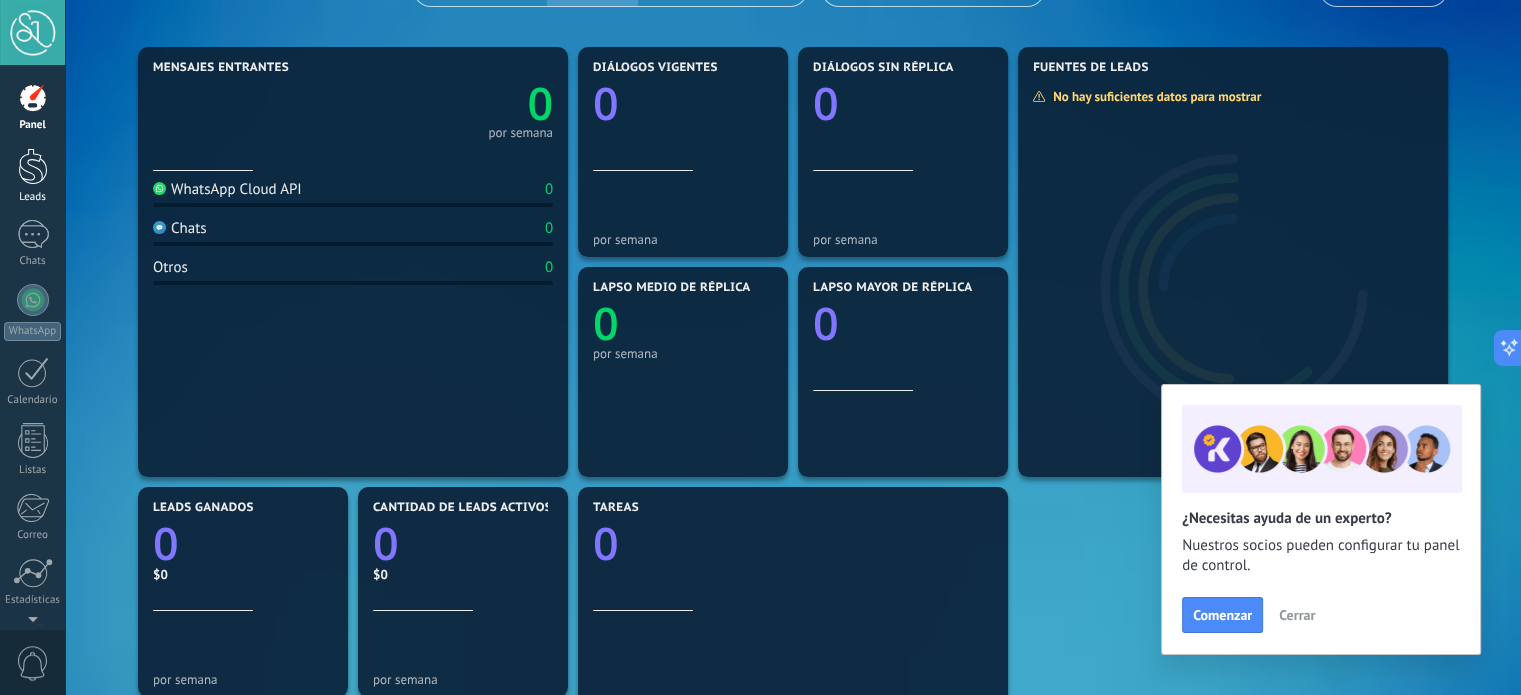 scroll, scrollTop: 200, scrollLeft: 0, axis: vertical 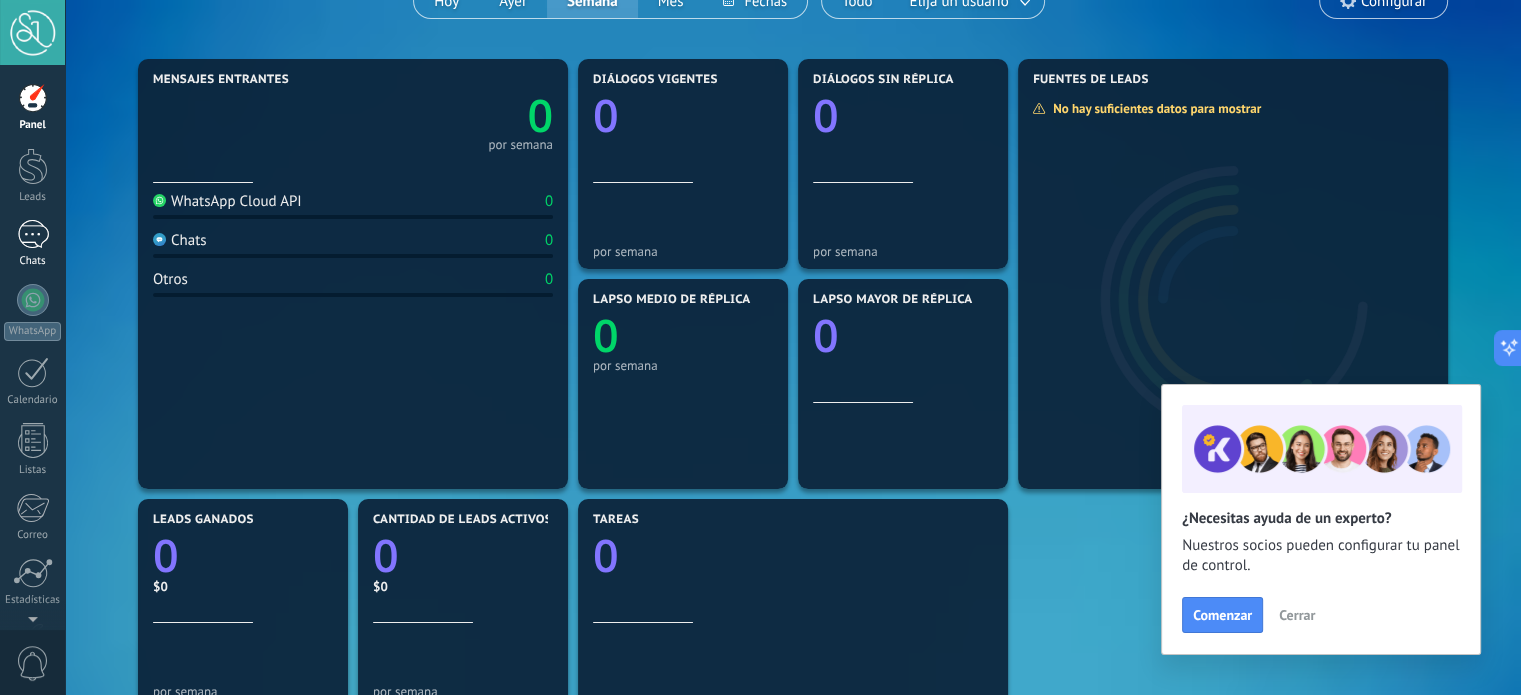 click at bounding box center (33, 234) 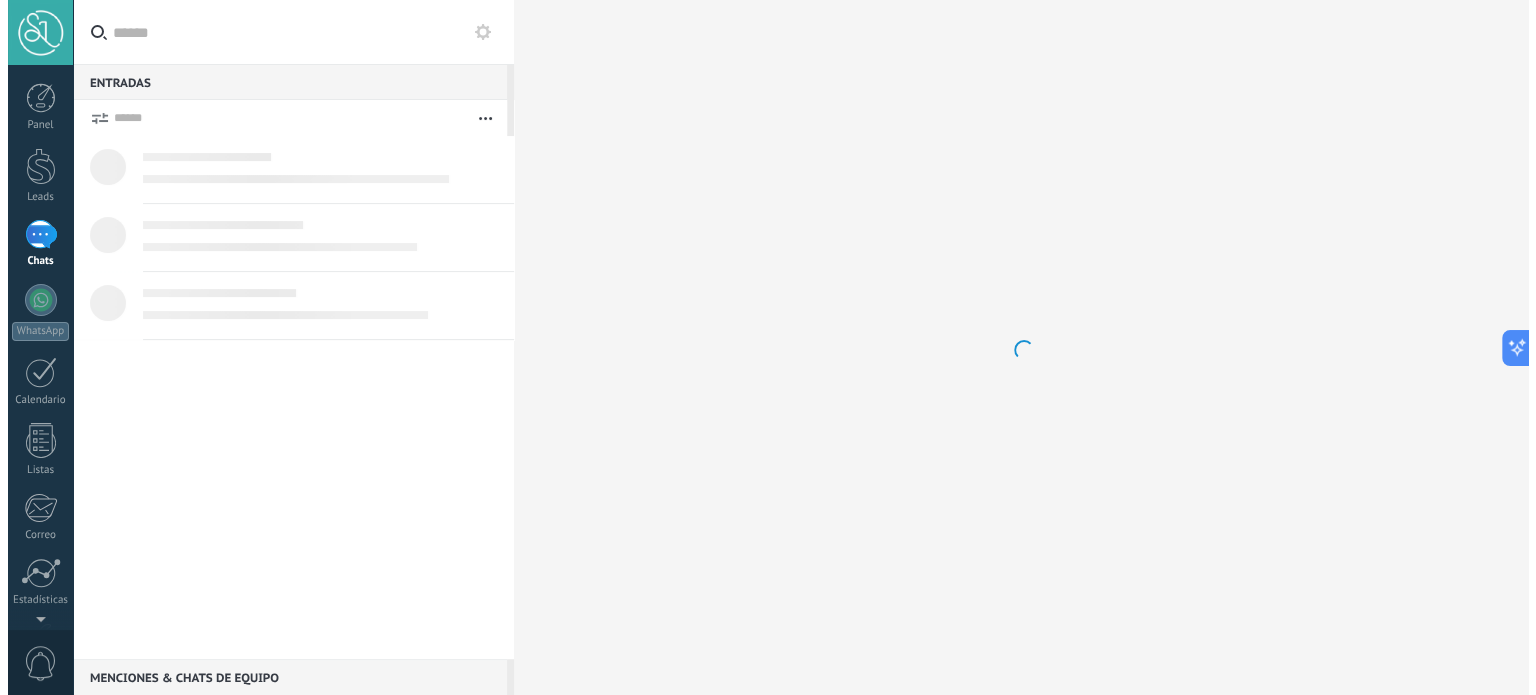 scroll, scrollTop: 0, scrollLeft: 0, axis: both 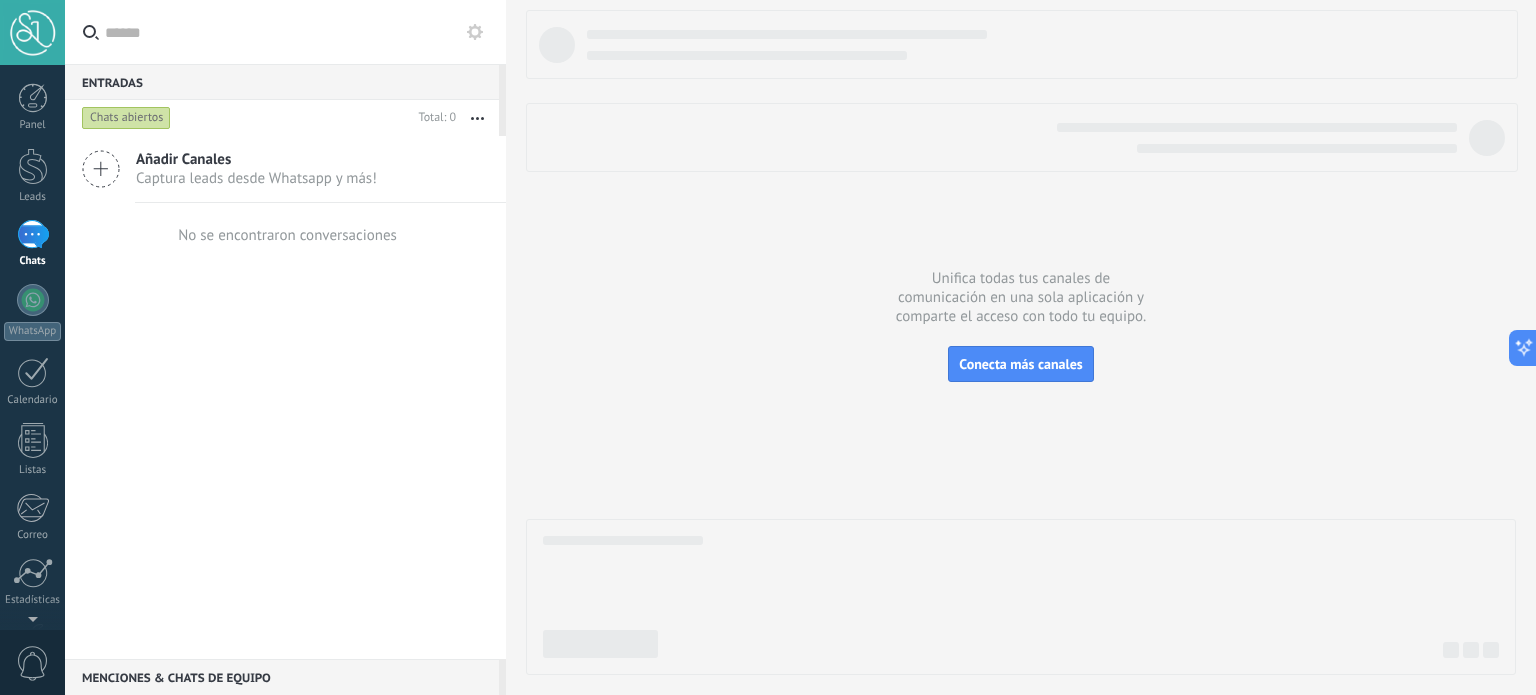 click on "Captura leads desde Whatsapp y más!" at bounding box center [256, 178] 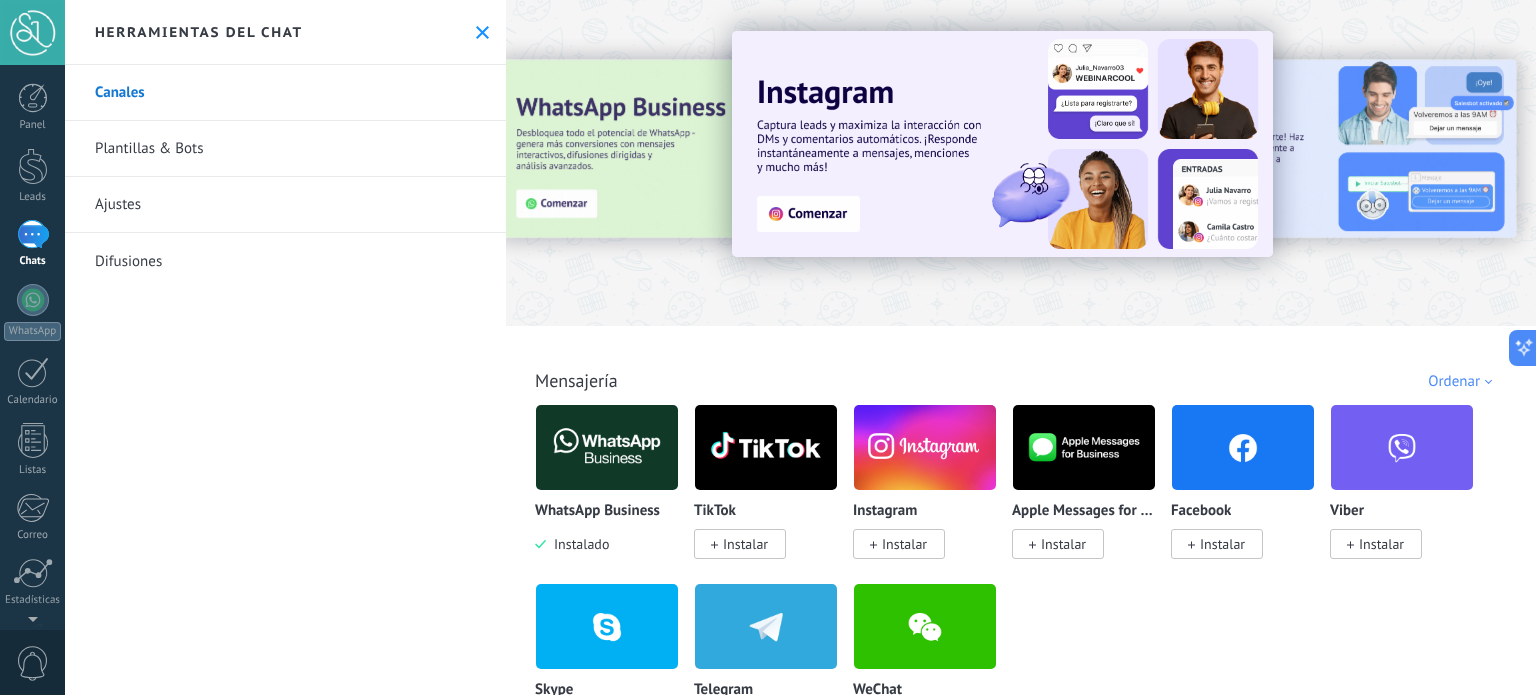 click at bounding box center [607, 447] 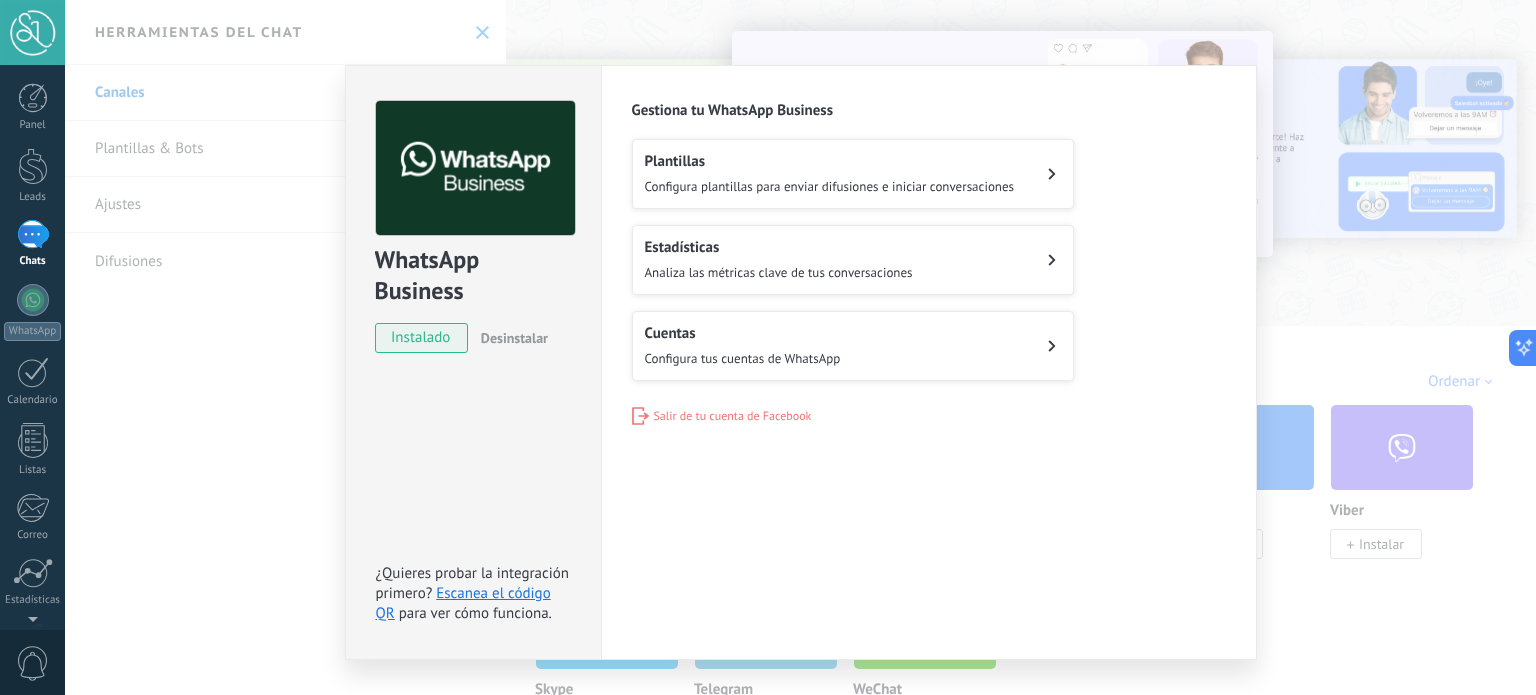 click on "Configura tus cuentas de WhatsApp" at bounding box center [830, 186] 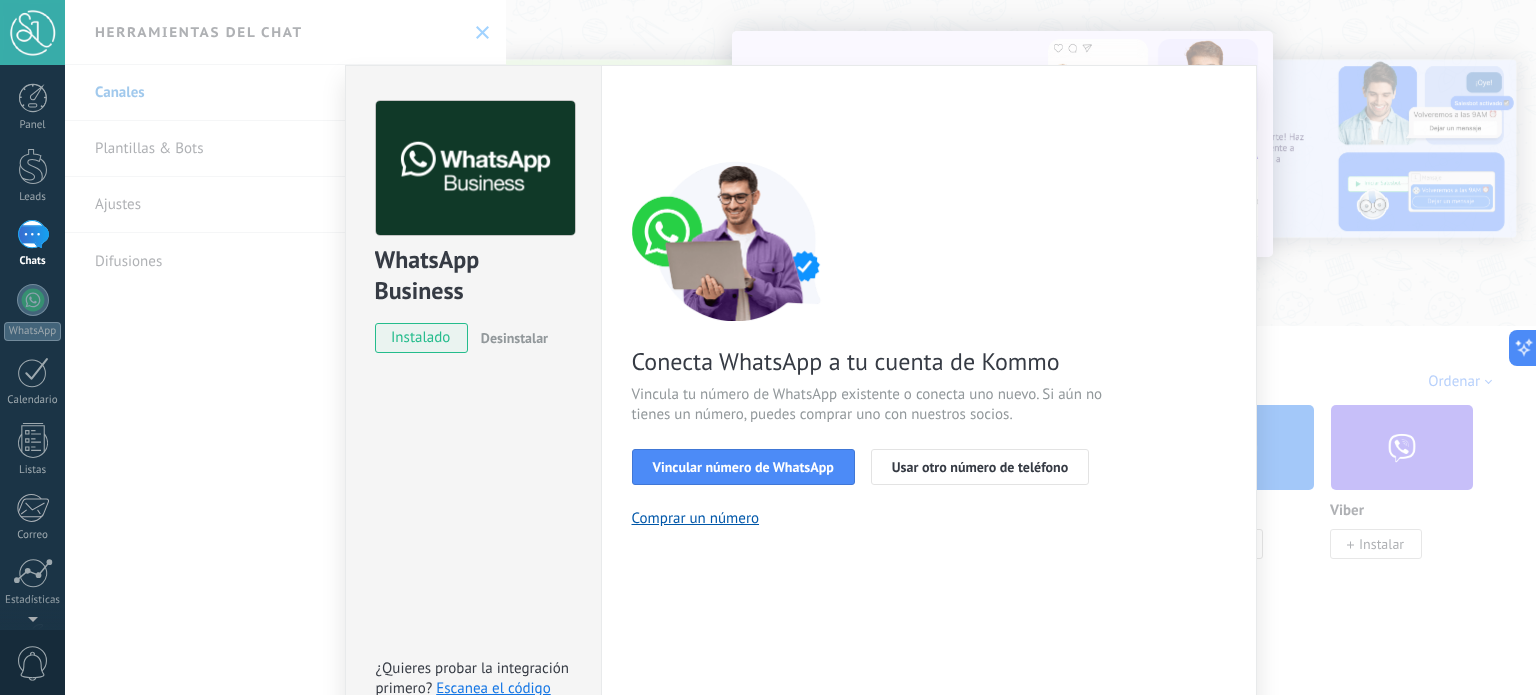 click on "WhatsApp Business instalado Desinstalar ¿Quieres probar la integración primero?  Escanea el código QR  para ver cómo funciona. Configuraciones Autorizaciones Esta pestaña registra a los usuarios que han concedido acceso a las integración a esta cuenta. Si deseas remover la posibilidad que un usuario pueda enviar solicitudes a la cuenta en nombre de esta integración, puedes revocar el acceso. Si el acceso a todos los usuarios es revocado, la integración dejará de funcionar. Esta aplicacion está instalada, pero nadie le ha dado acceso aun. WhatsApp Cloud API más _:  Guardar < Volver 1 Seleccionar aplicación 2 Conectar Facebook  3 Finalizar configuración Conecta WhatsApp a tu cuenta de Kommo Vincula tu número de WhatsApp existente o conecta uno nuevo. Si aún no tienes un número, puedes comprar uno con nuestros socios. Vincular número de WhatsApp Usar otro número de teléfono Comprar un número ¿Necesitas ayuda?" at bounding box center (800, 347) 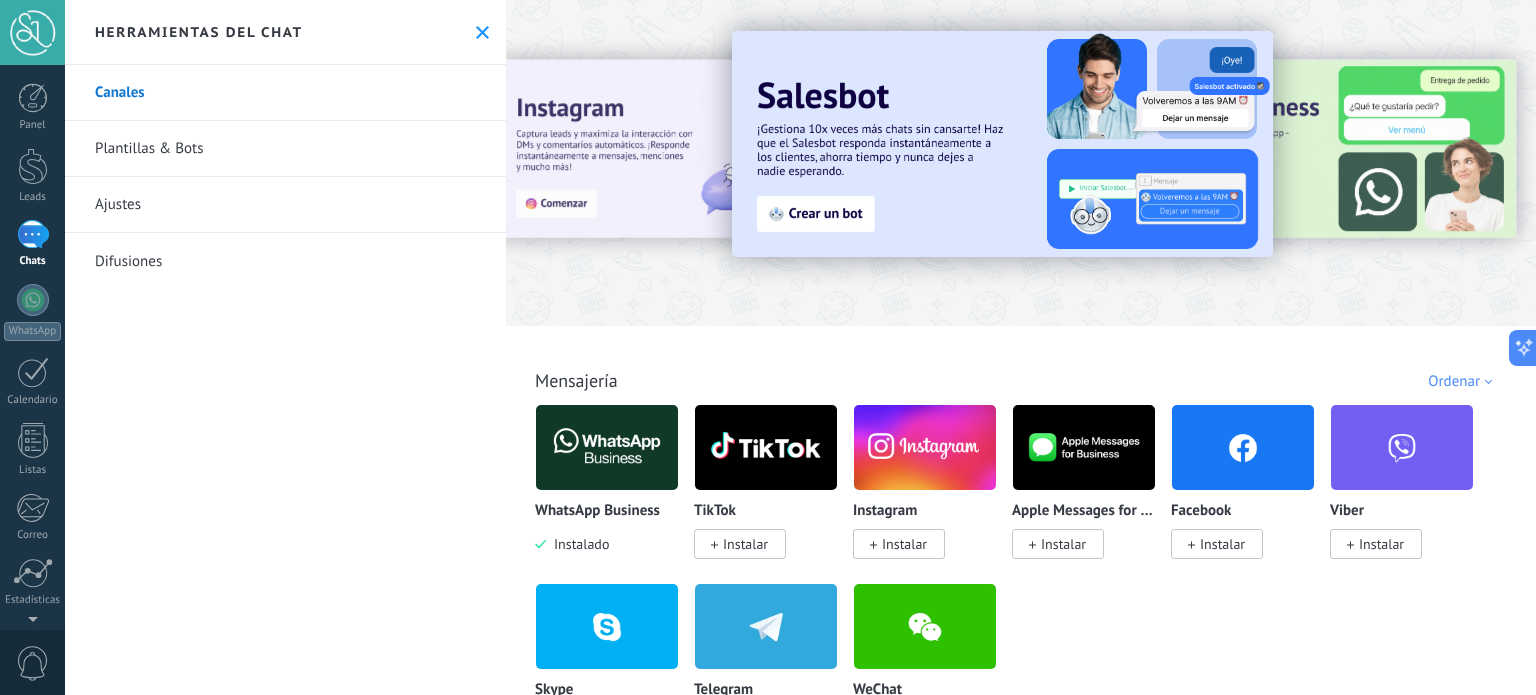 click at bounding box center (33, 234) 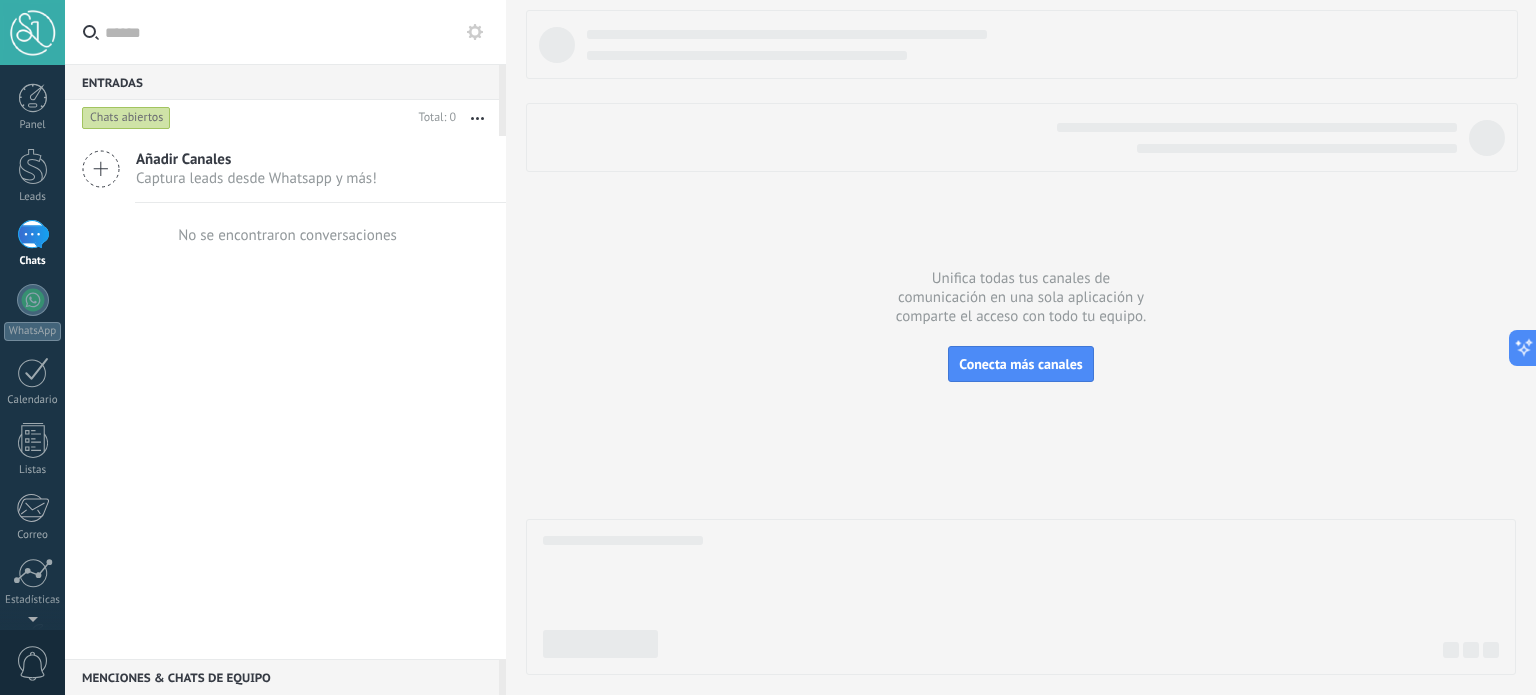 click on "Captura leads desde Whatsapp y más!" at bounding box center [256, 178] 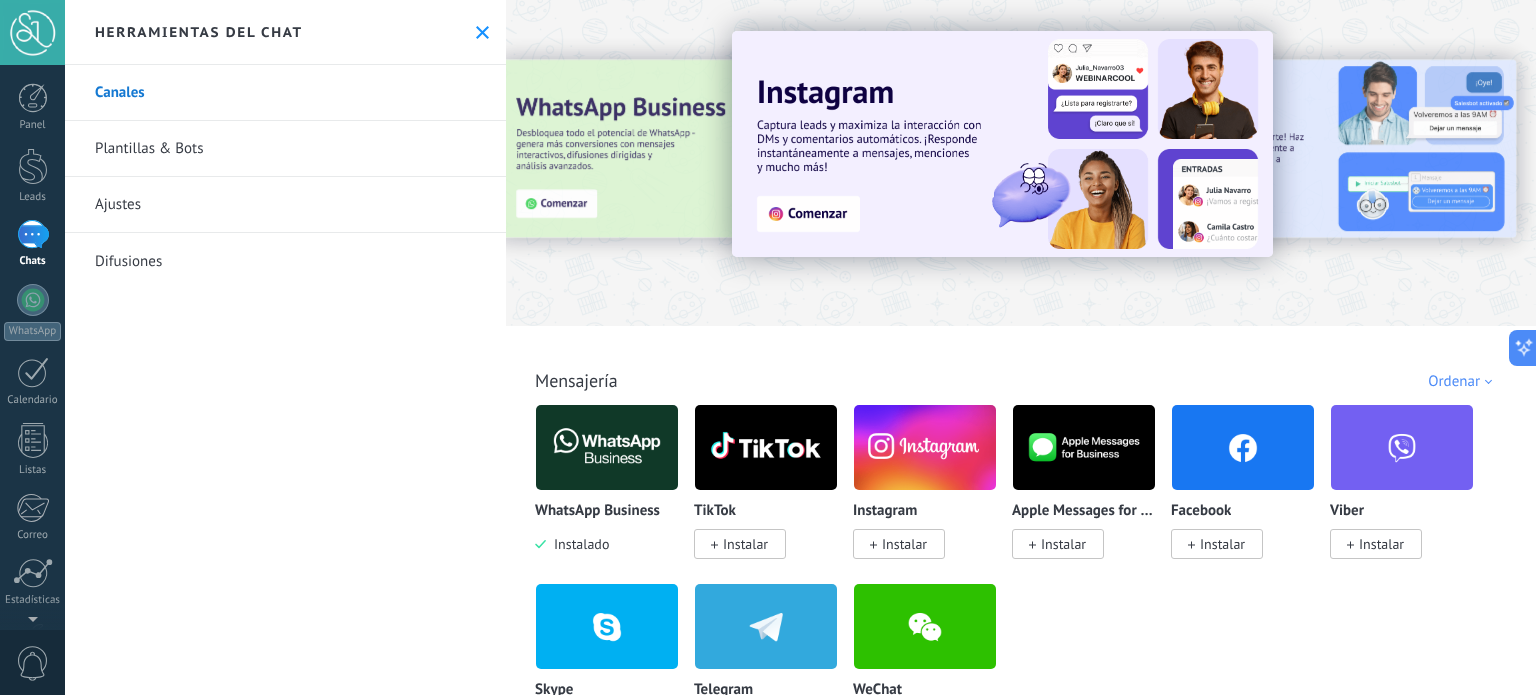 click on "Ajustes" at bounding box center [285, 205] 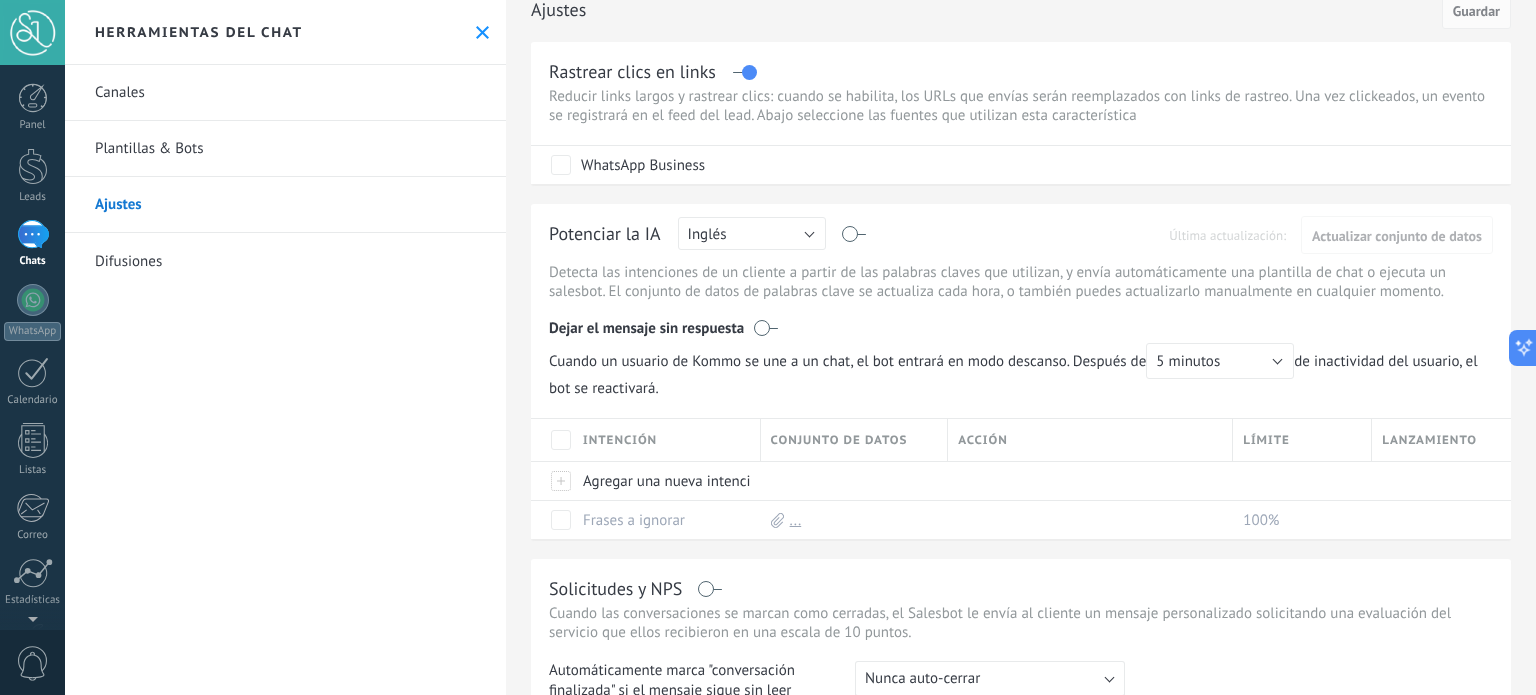 scroll, scrollTop: 0, scrollLeft: 0, axis: both 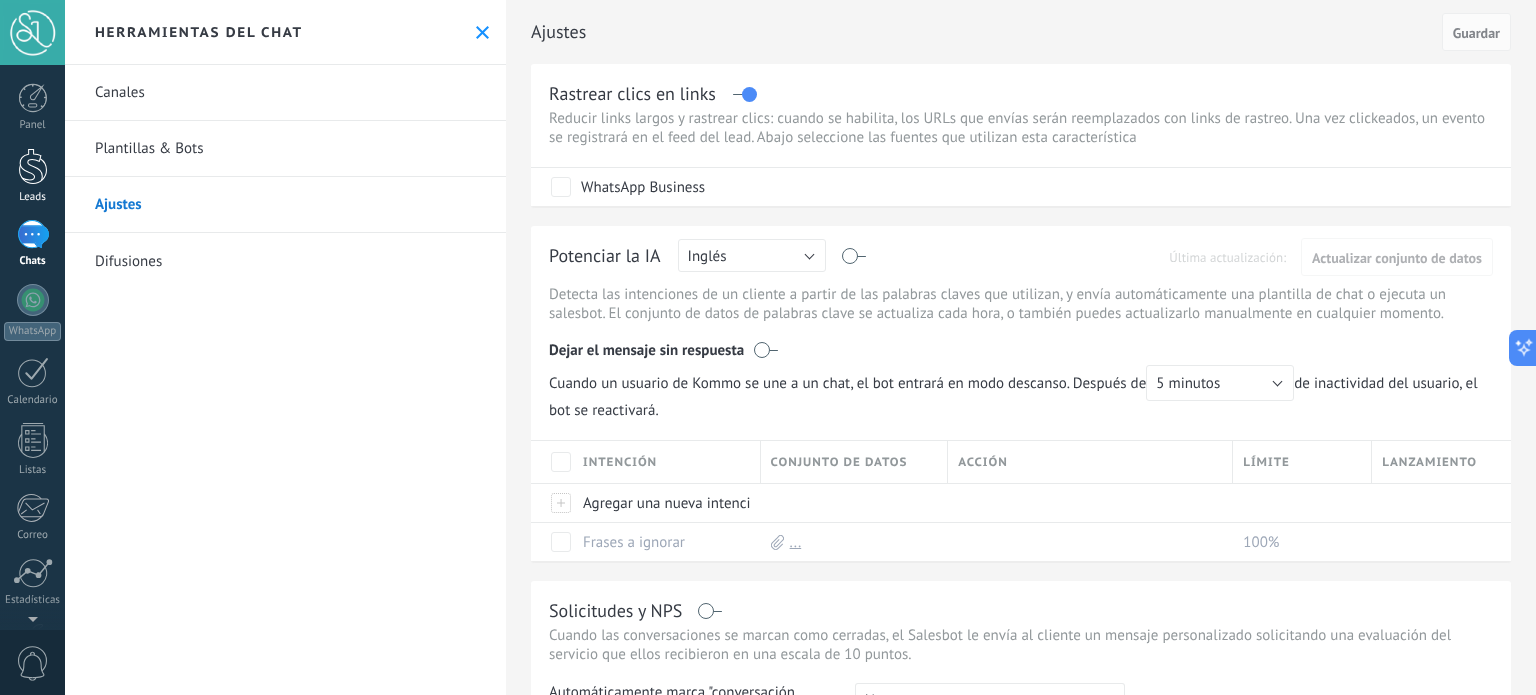 click at bounding box center (33, 166) 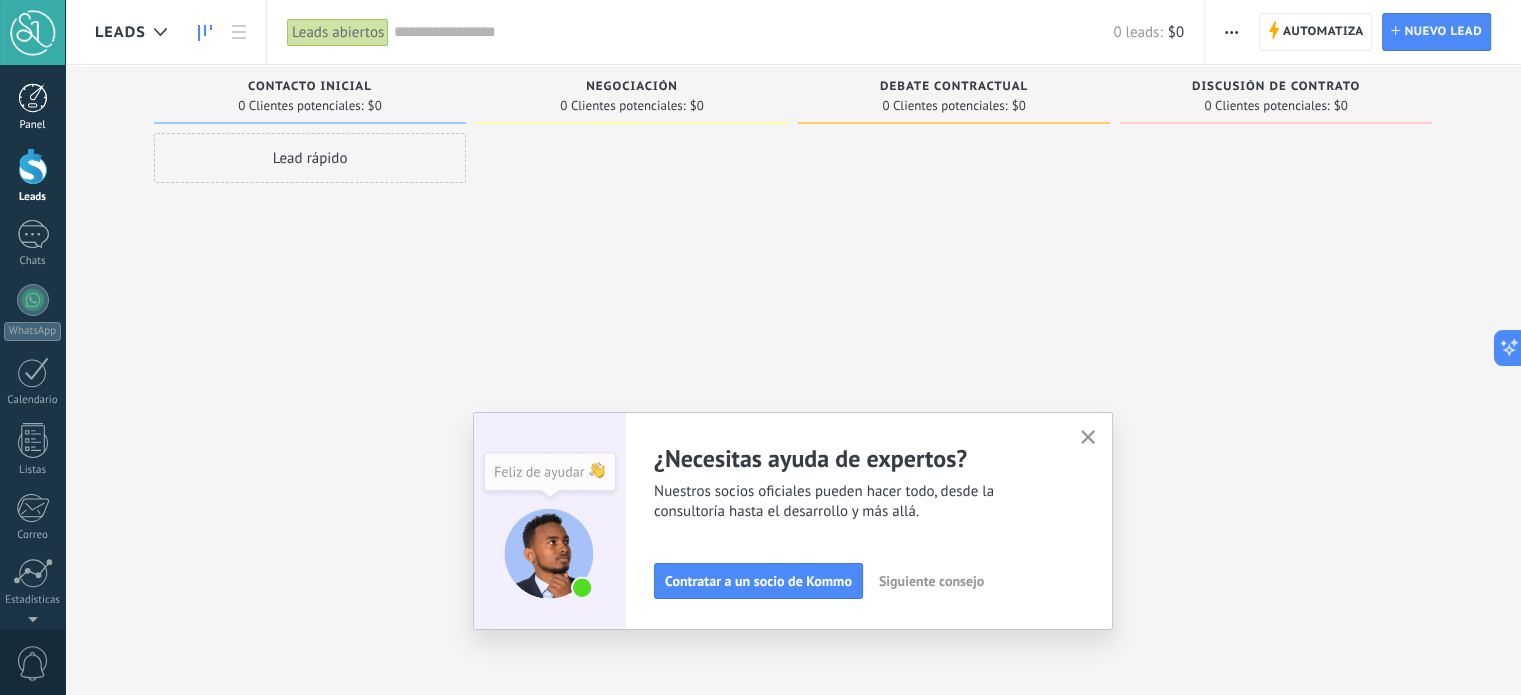 click at bounding box center [33, 98] 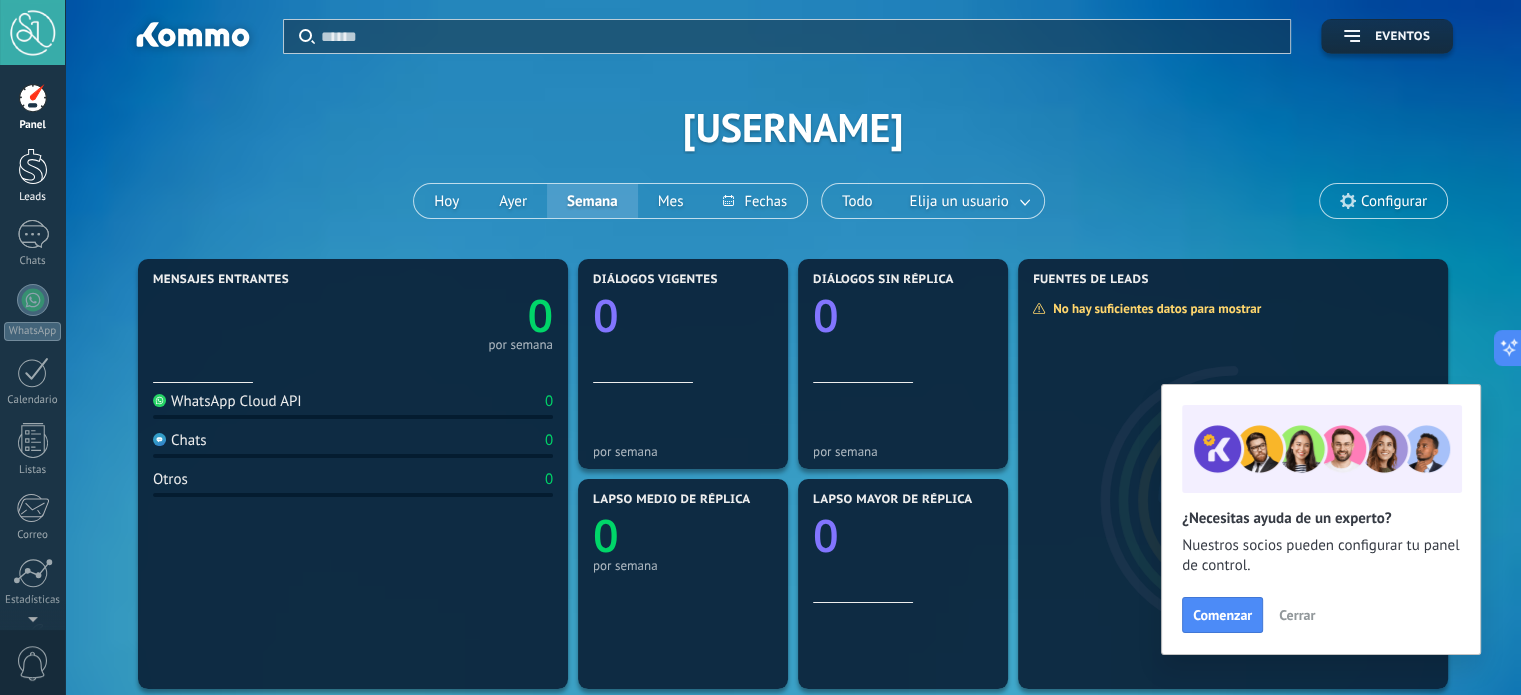 click at bounding box center [33, 166] 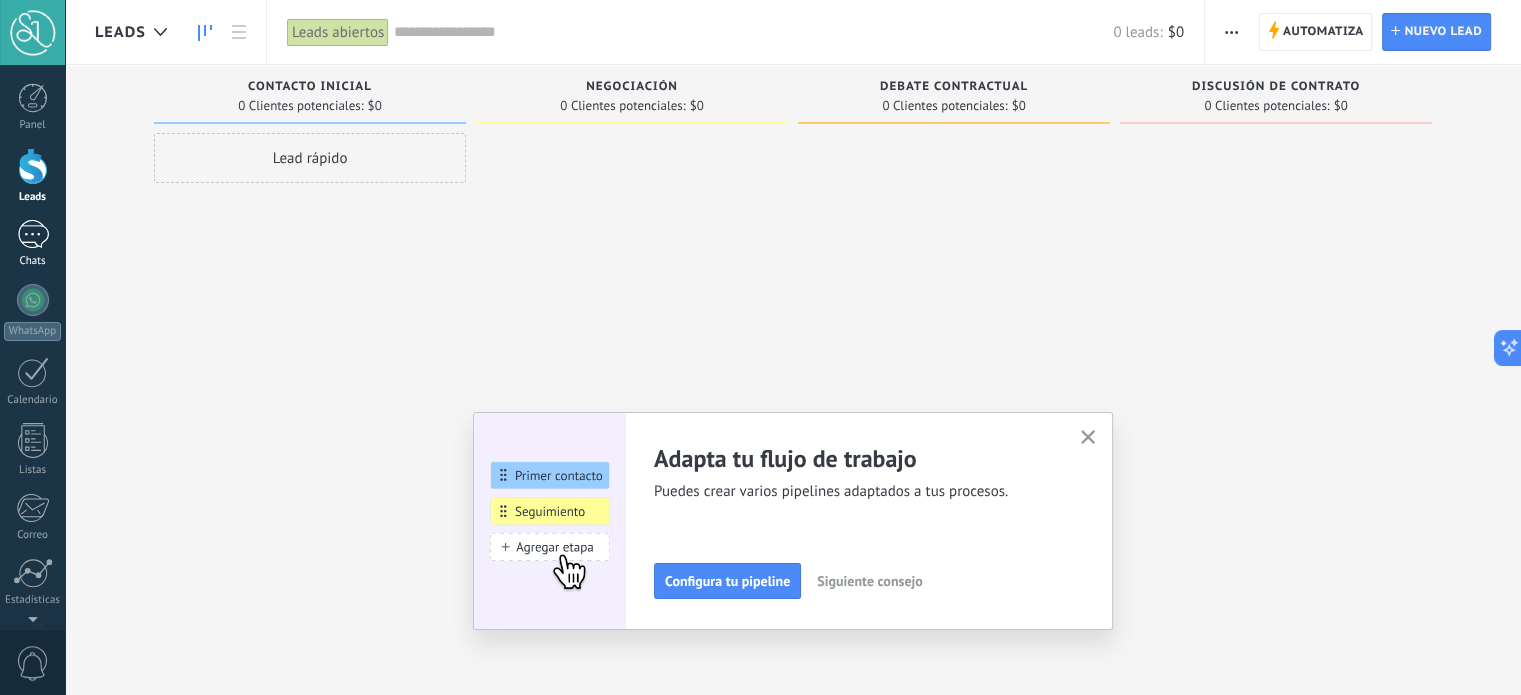 click at bounding box center (33, 234) 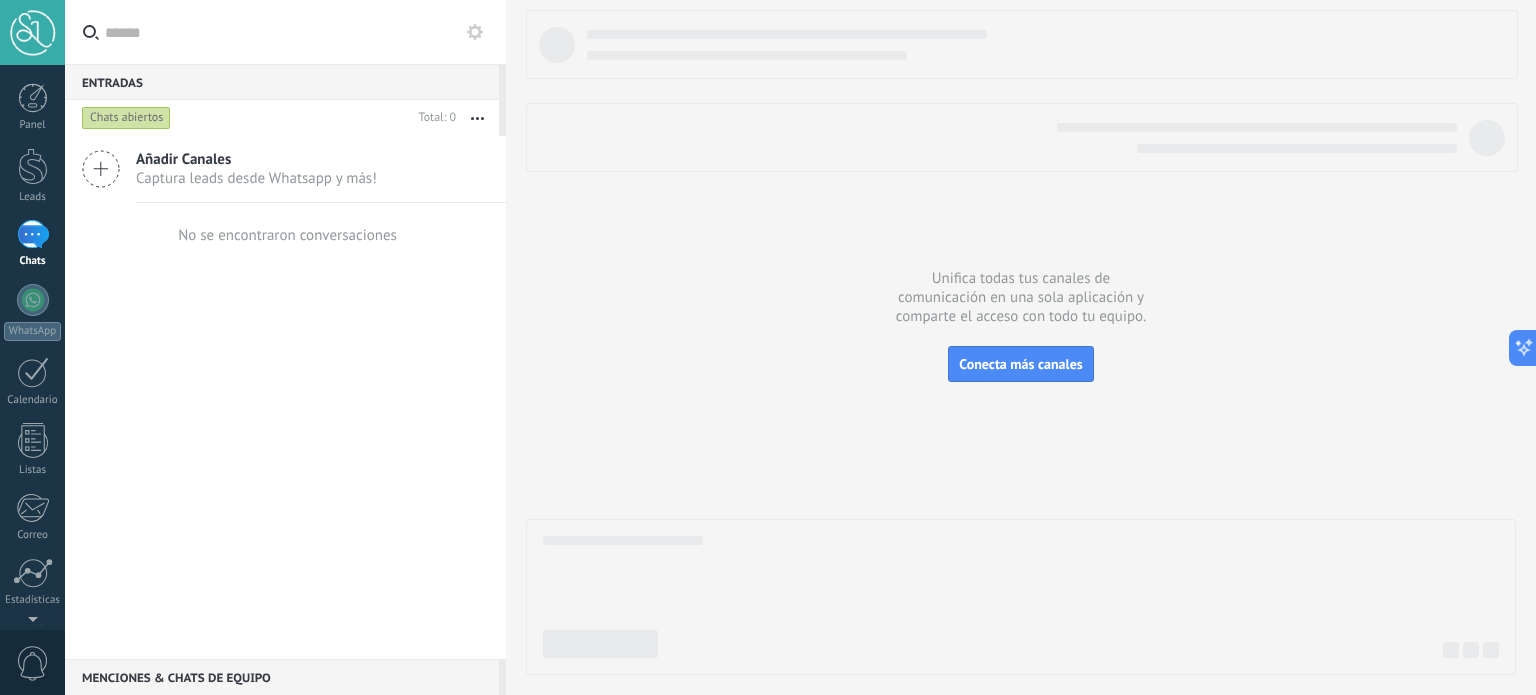 click at bounding box center [1021, 342] 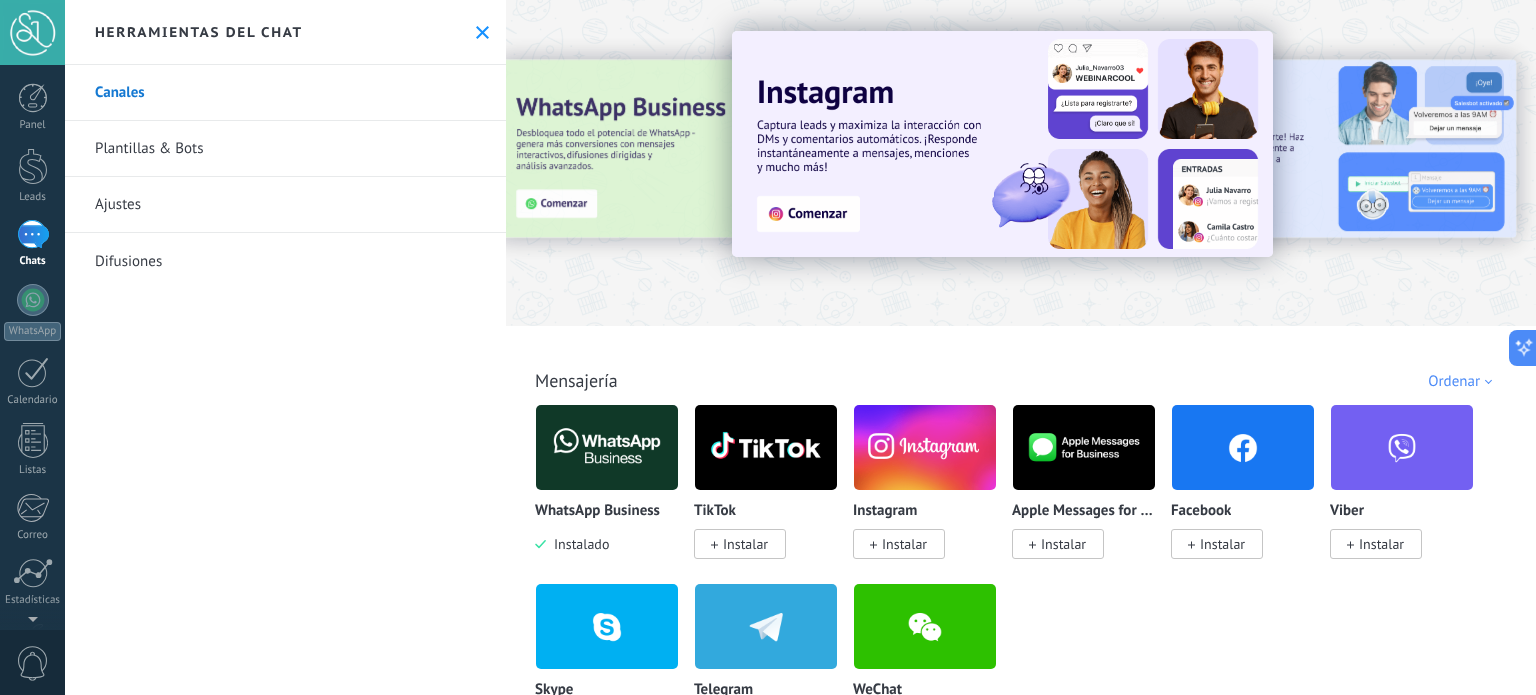 click at bounding box center (607, 447) 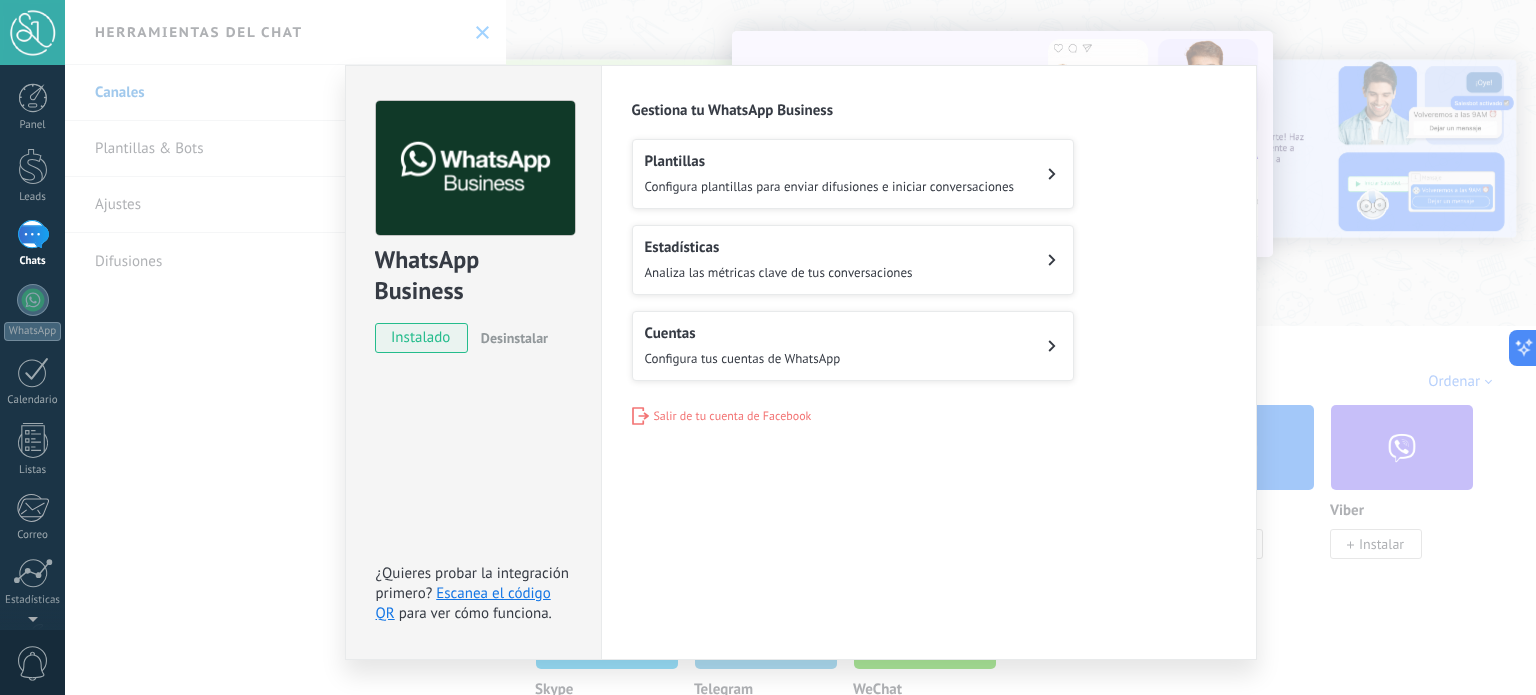 click on "Salir de tu cuenta de Facebook" at bounding box center [733, 416] 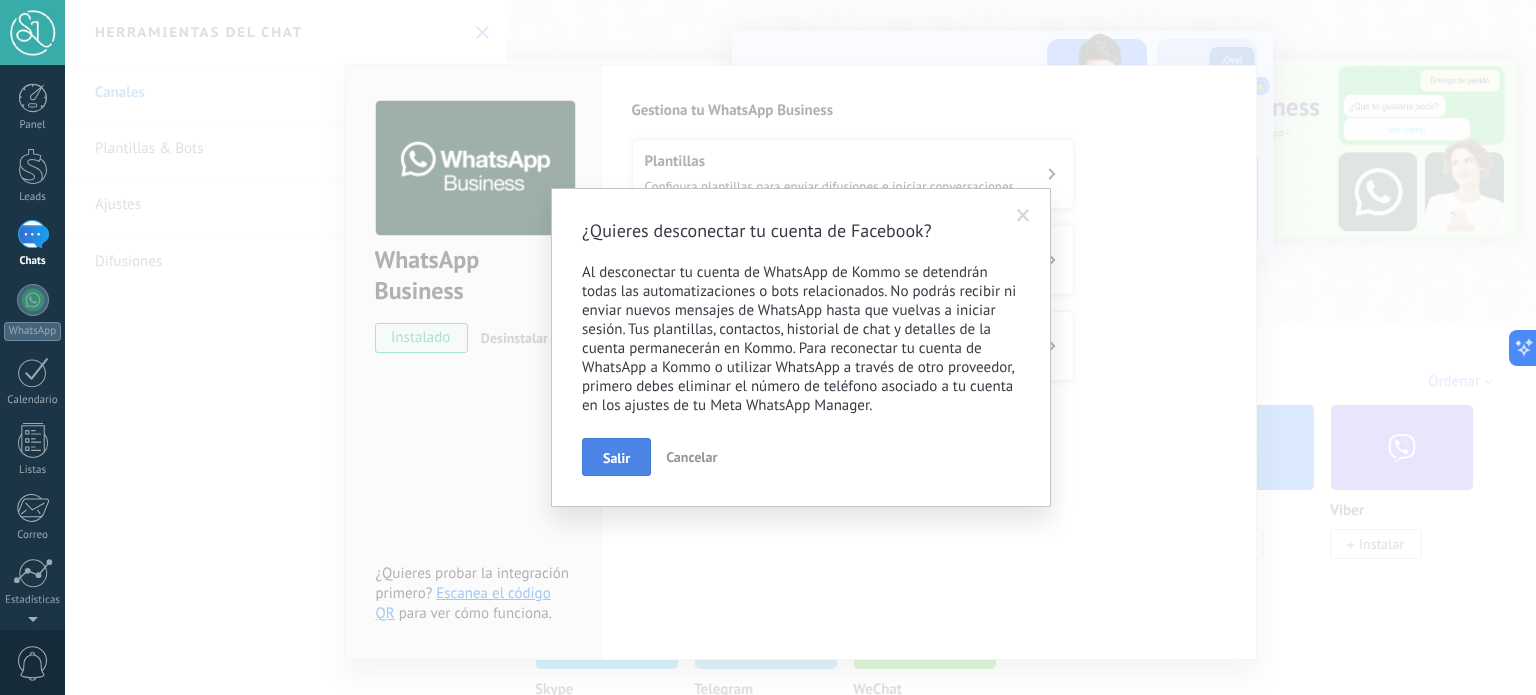 click on "Salir" at bounding box center (616, 458) 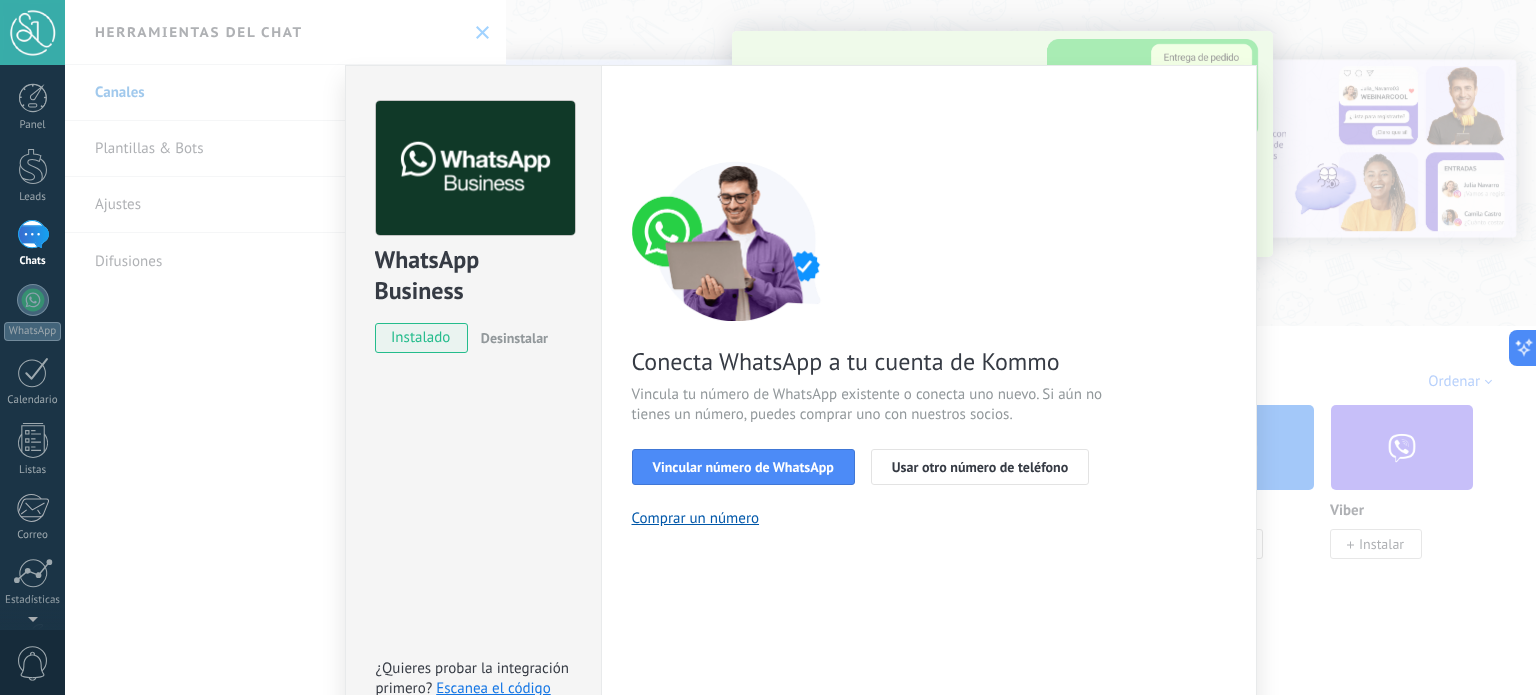 click on "WhatsApp Business instalado Desinstalar ¿Quieres probar la integración primero?  Escanea el código QR  para ver cómo funciona. Configuraciones Autorizaciones Esta pestaña registra a los usuarios que han concedido acceso a las integración a esta cuenta. Si deseas remover la posibilidad que un usuario pueda enviar solicitudes a la cuenta en nombre de esta integración, puedes revocar el acceso. Si el acceso a todos los usuarios es revocado, la integración dejará de funcionar. Esta aplicacion está instalada, pero nadie le ha dado acceso aun. WhatsApp Cloud API más _:  Guardar < Volver 1 Seleccionar aplicación 2 Conectar Facebook  3 Finalizar configuración Conecta WhatsApp a tu cuenta de Kommo Vincula tu número de WhatsApp existente o conecta uno nuevo. Si aún no tienes un número, puedes comprar uno con nuestros socios. Vincular número de WhatsApp Usar otro número de teléfono Comprar un número ¿Necesitas ayuda?" at bounding box center (800, 347) 